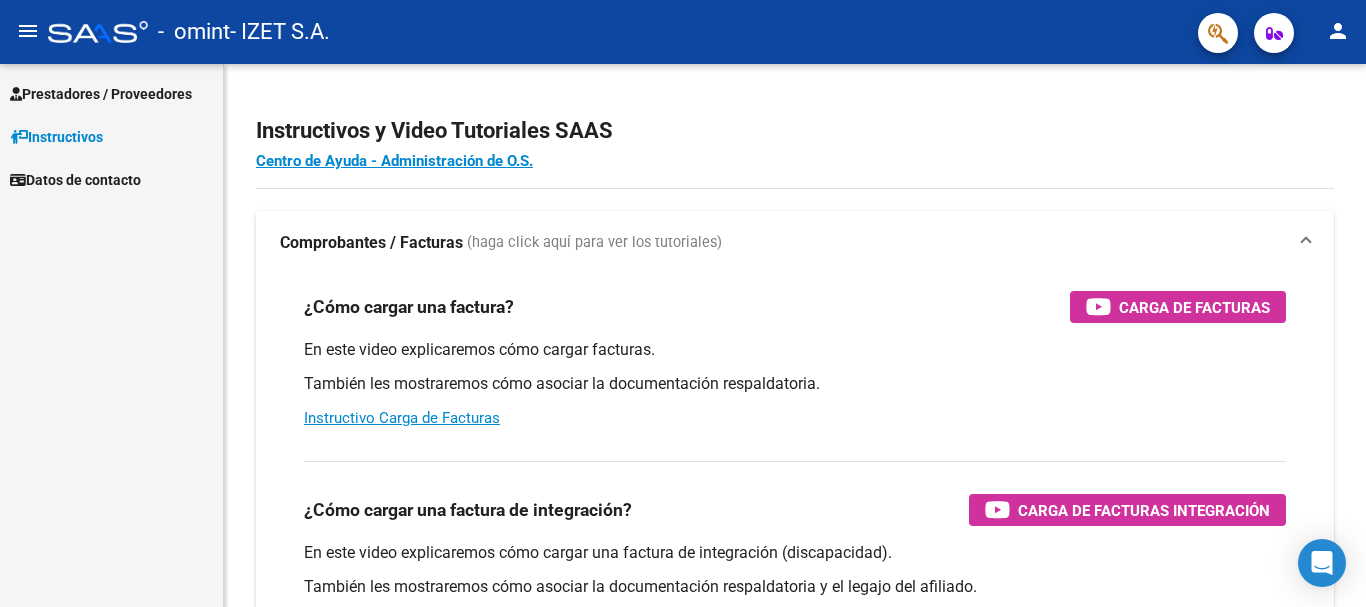 scroll, scrollTop: 0, scrollLeft: 0, axis: both 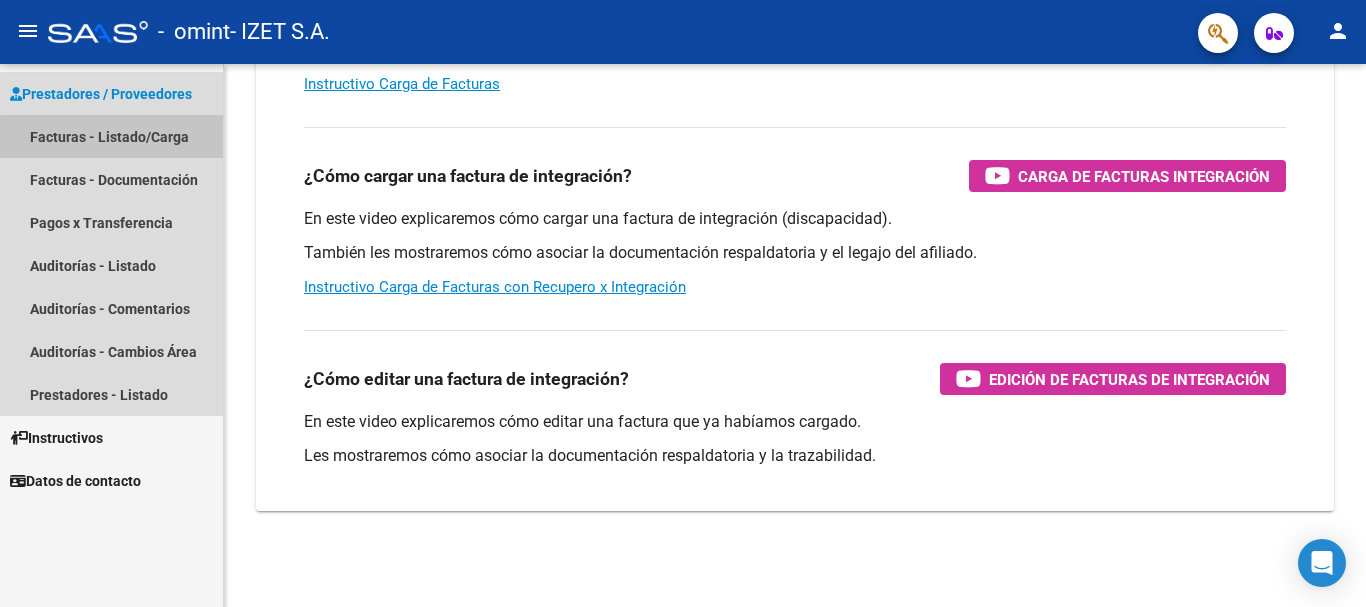 click on "Facturas - Listado/Carga" at bounding box center (111, 136) 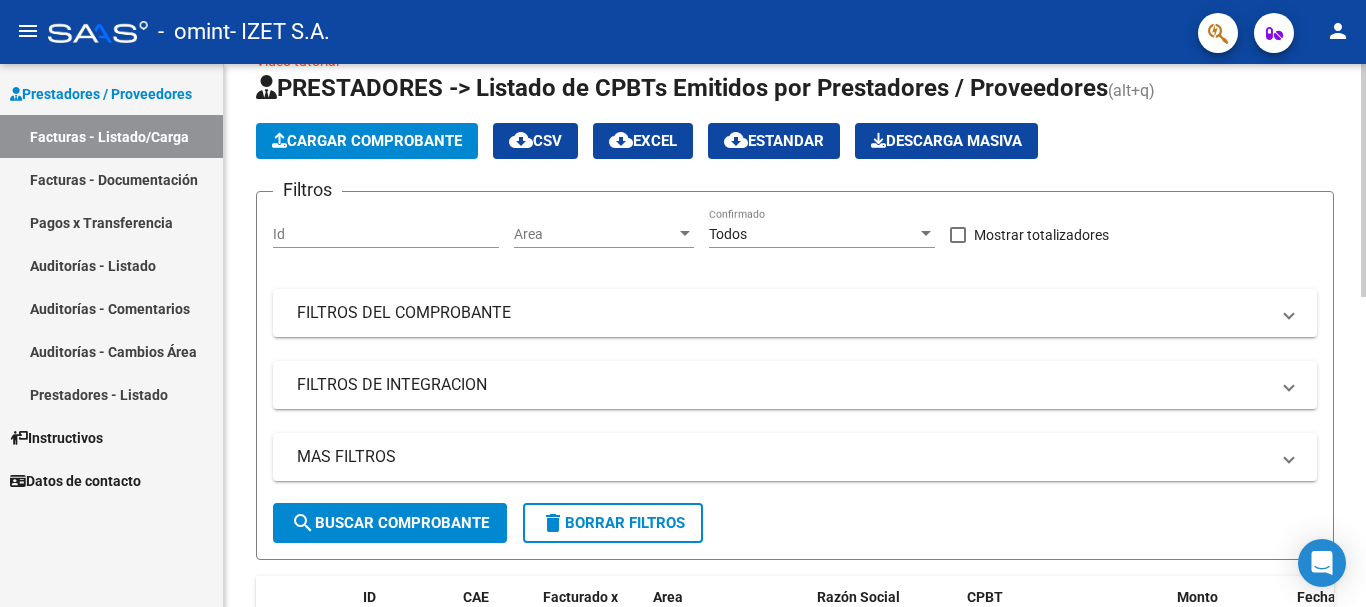scroll, scrollTop: 0, scrollLeft: 0, axis: both 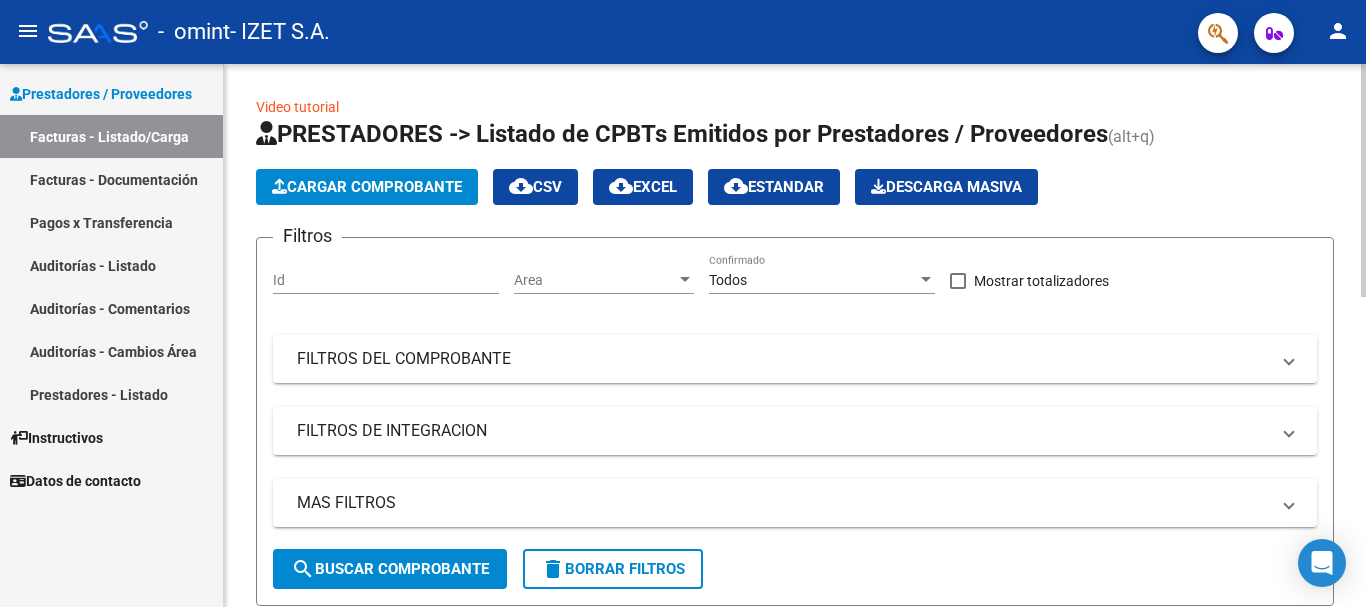 click on "Cargar Comprobante" 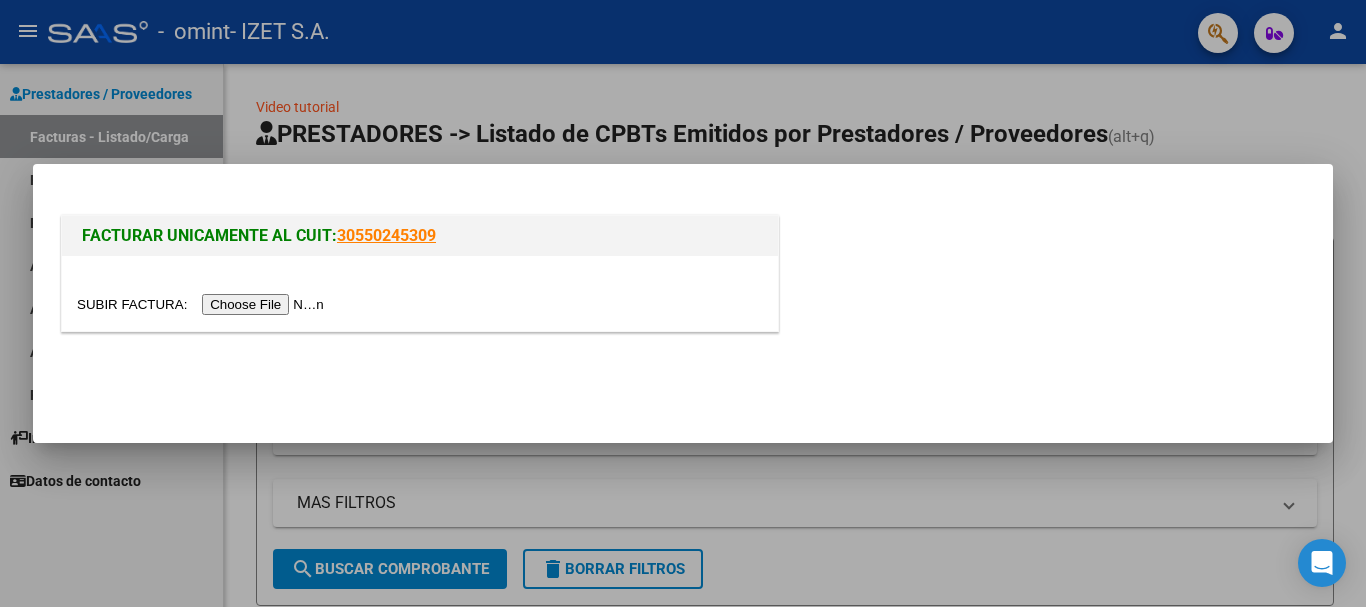 click at bounding box center [203, 304] 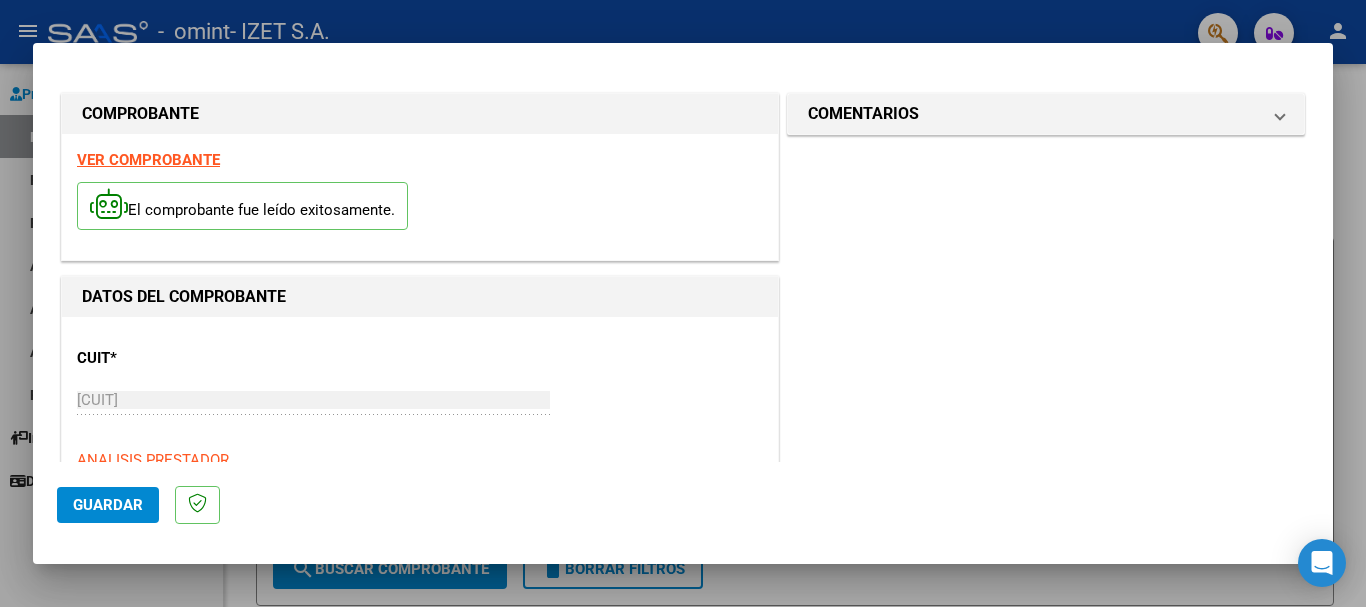 scroll, scrollTop: 400, scrollLeft: 0, axis: vertical 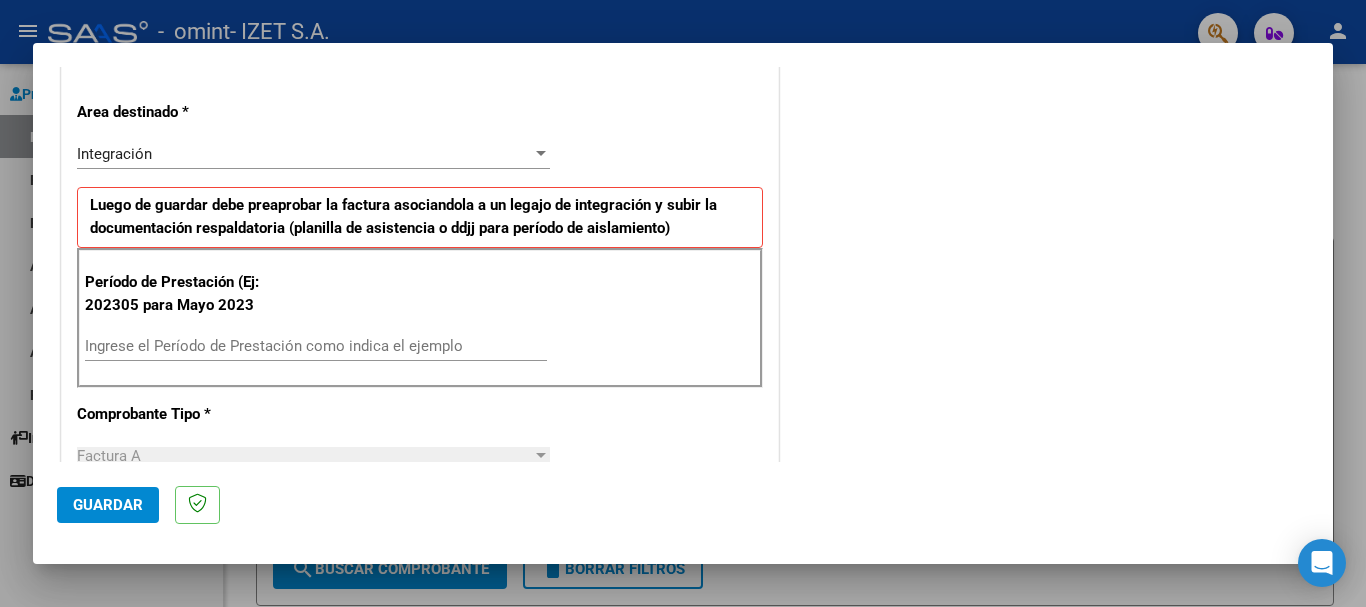 click on "Período de Prestación (Ej: 202305 para Mayo 2023    Ingrese el Período de Prestación como indica el ejemplo" at bounding box center (420, 318) 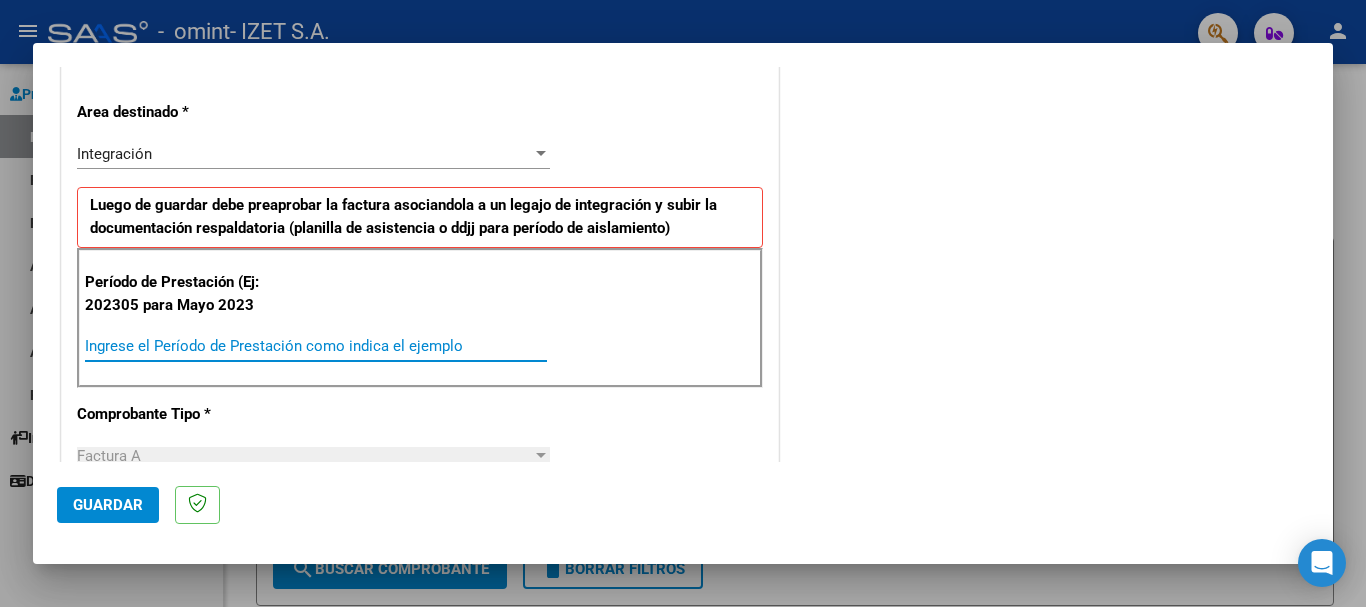 click on "Ingrese el Período de Prestación como indica el ejemplo" at bounding box center [316, 346] 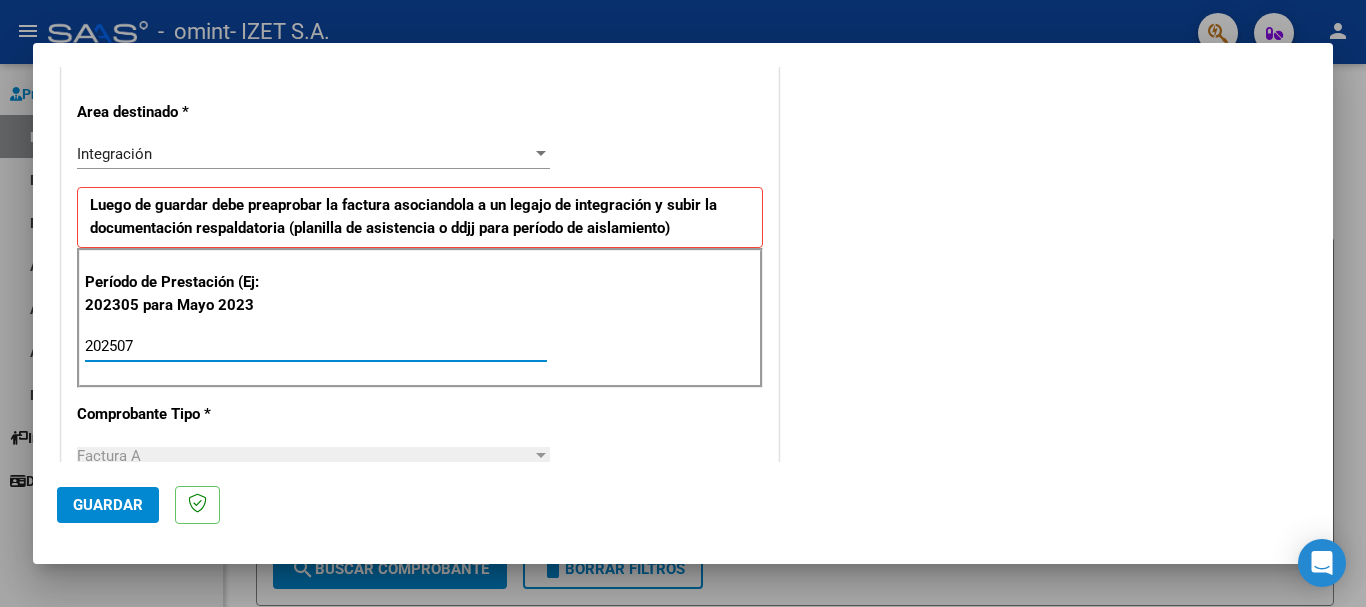 type on "202507" 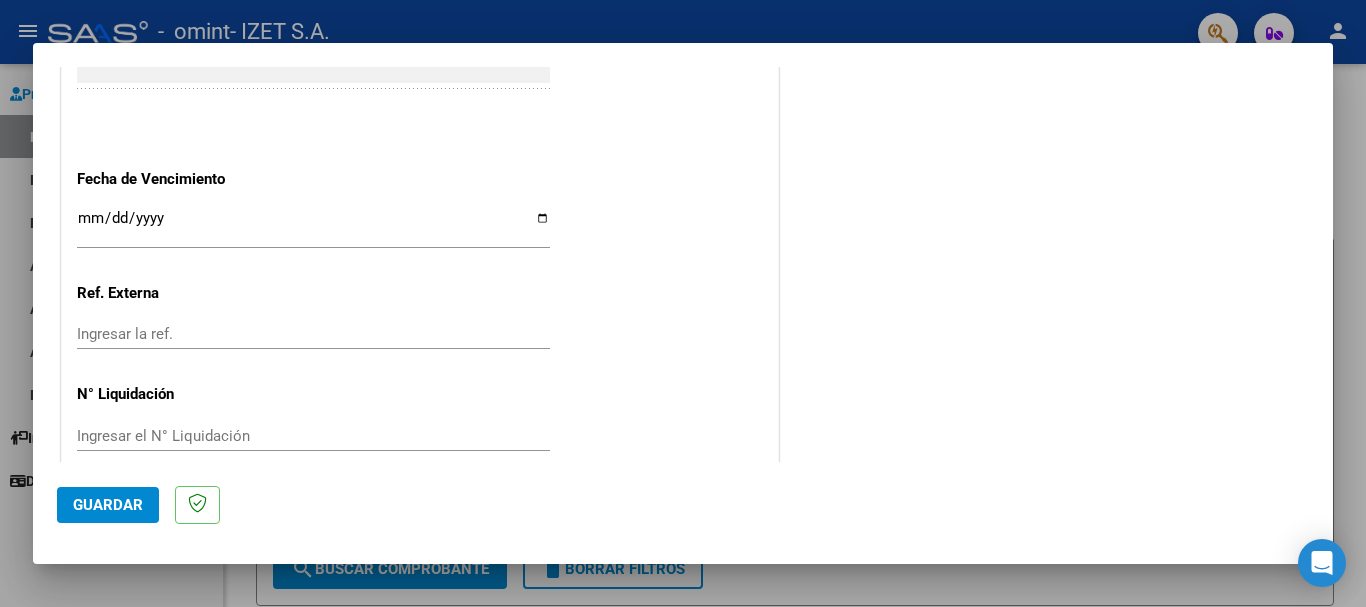 scroll, scrollTop: 1327, scrollLeft: 0, axis: vertical 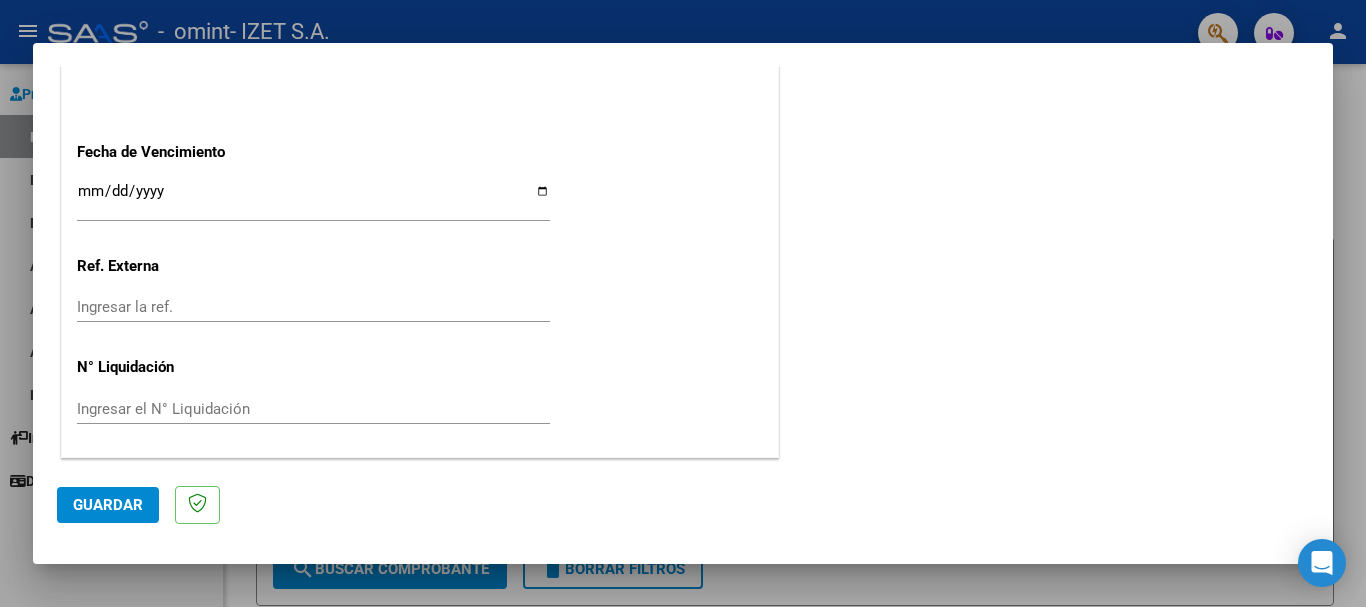 click on "Guardar" 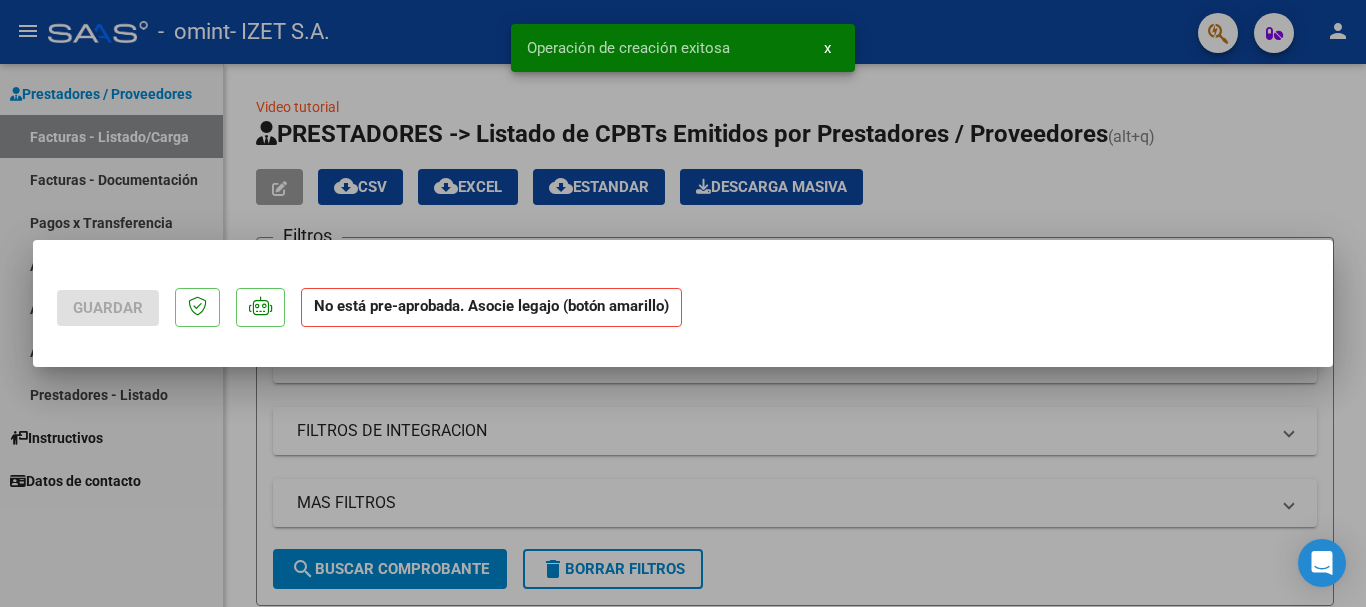 scroll, scrollTop: 0, scrollLeft: 0, axis: both 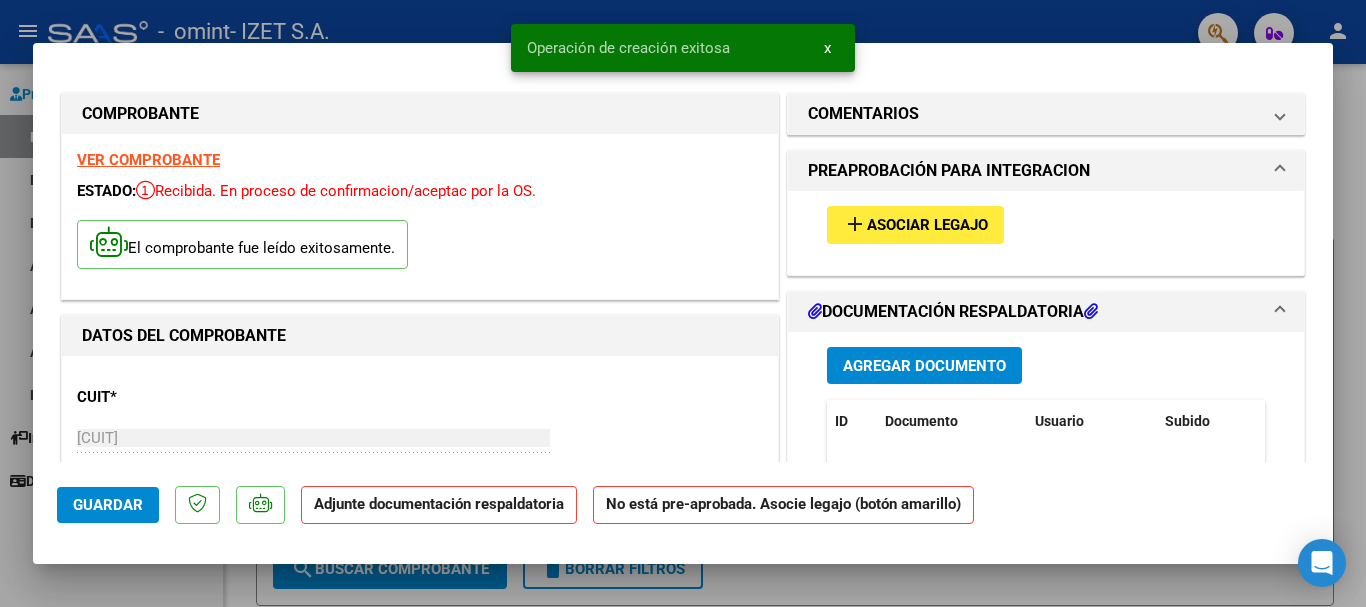 click on "Asociar Legajo" at bounding box center (927, 226) 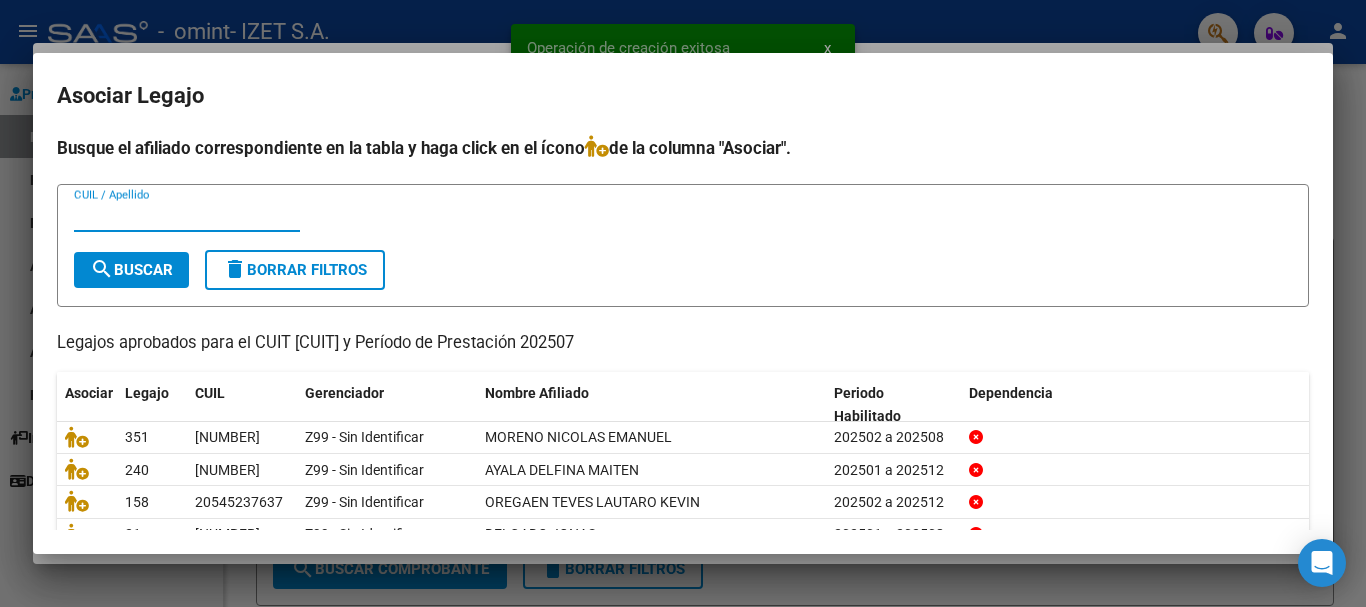 click on "CUIL / Apellido" at bounding box center (187, 216) 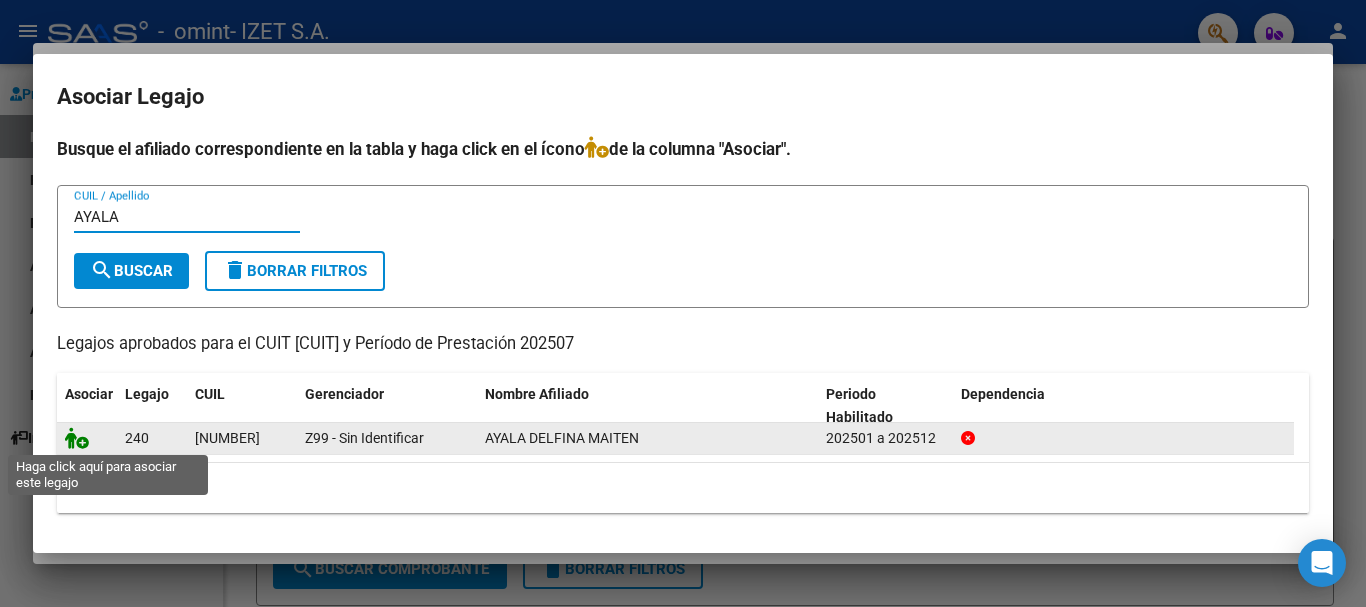 type on "AYALA" 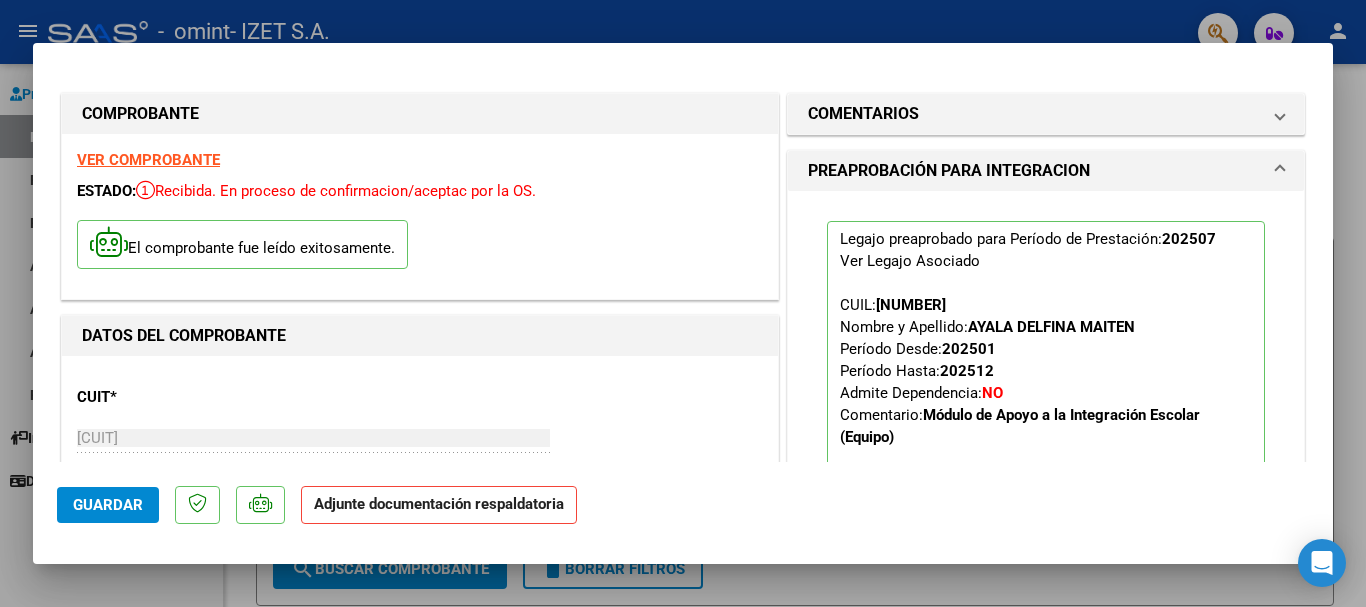 scroll, scrollTop: 500, scrollLeft: 0, axis: vertical 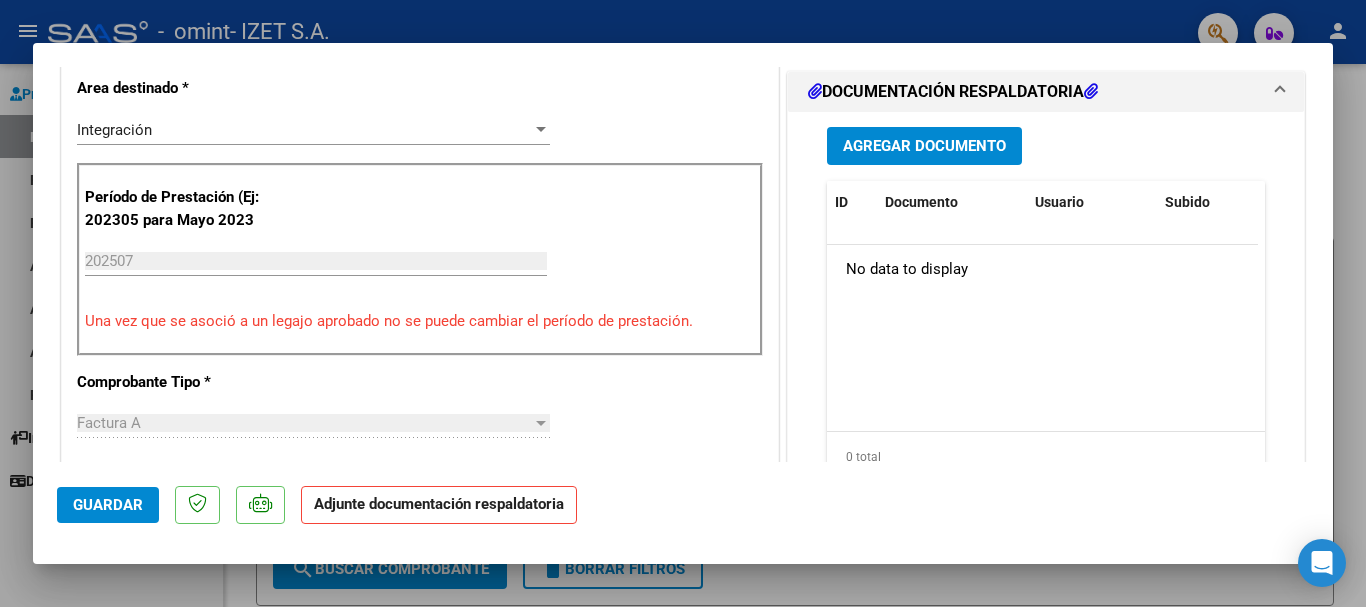 click on "Agregar Documento" at bounding box center (924, 147) 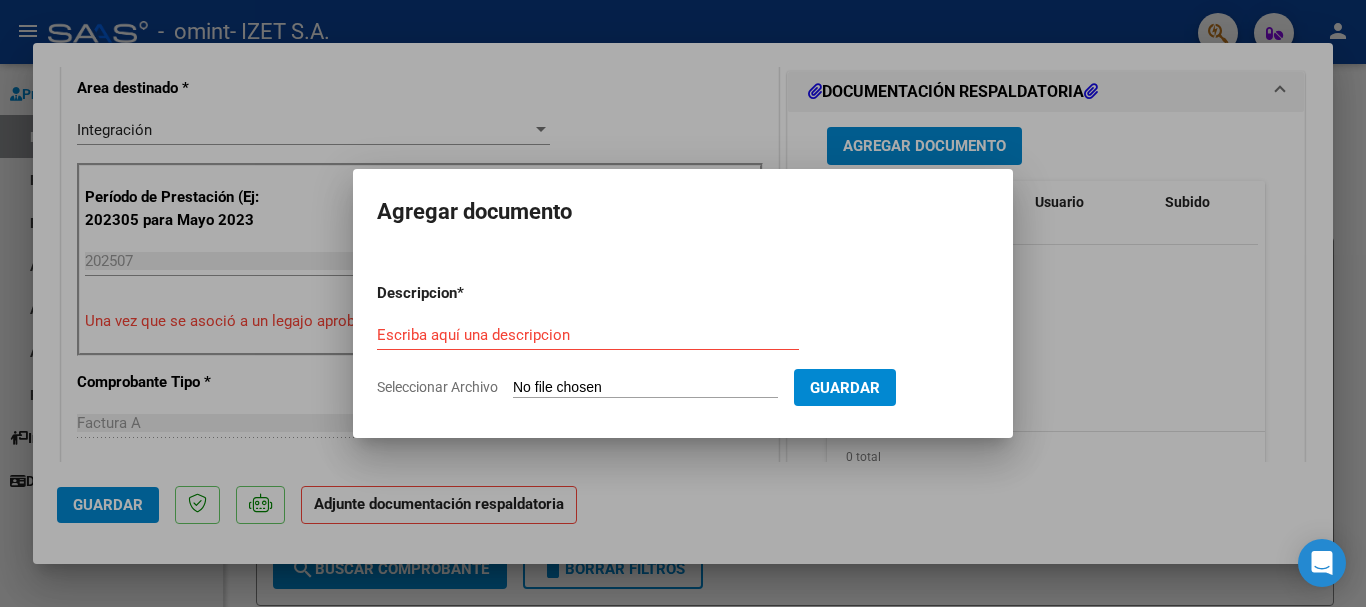 click on "Escriba aquí una descripcion" at bounding box center [588, 335] 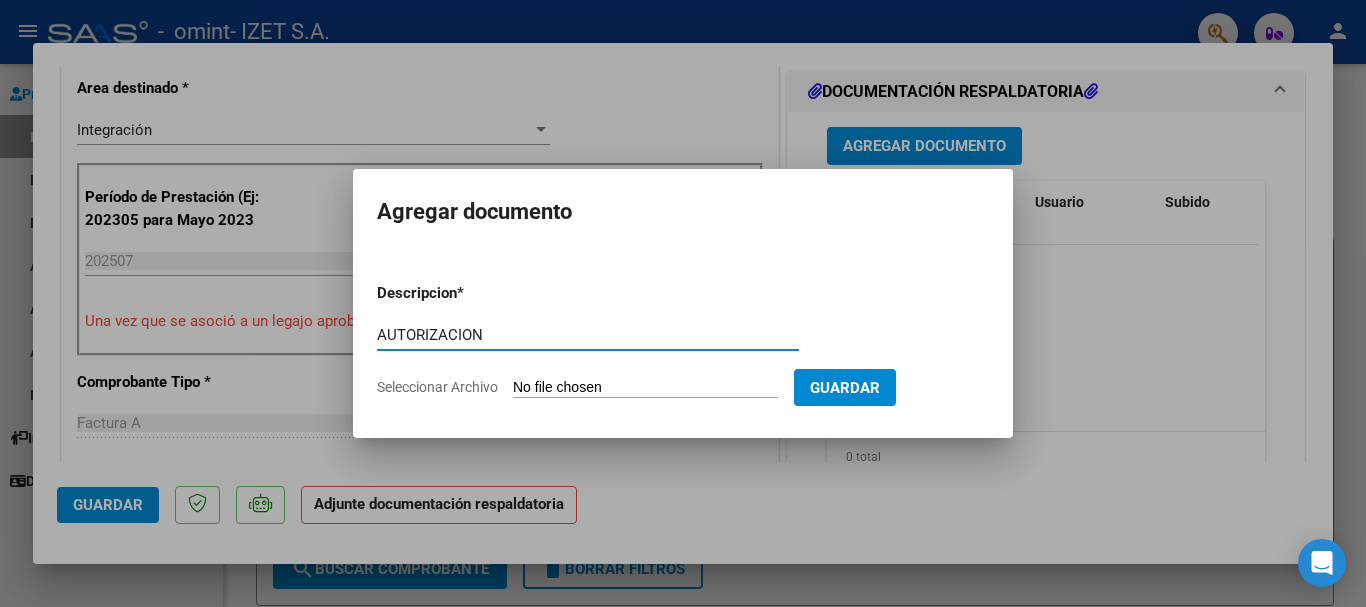 type on "AUTORIZACION" 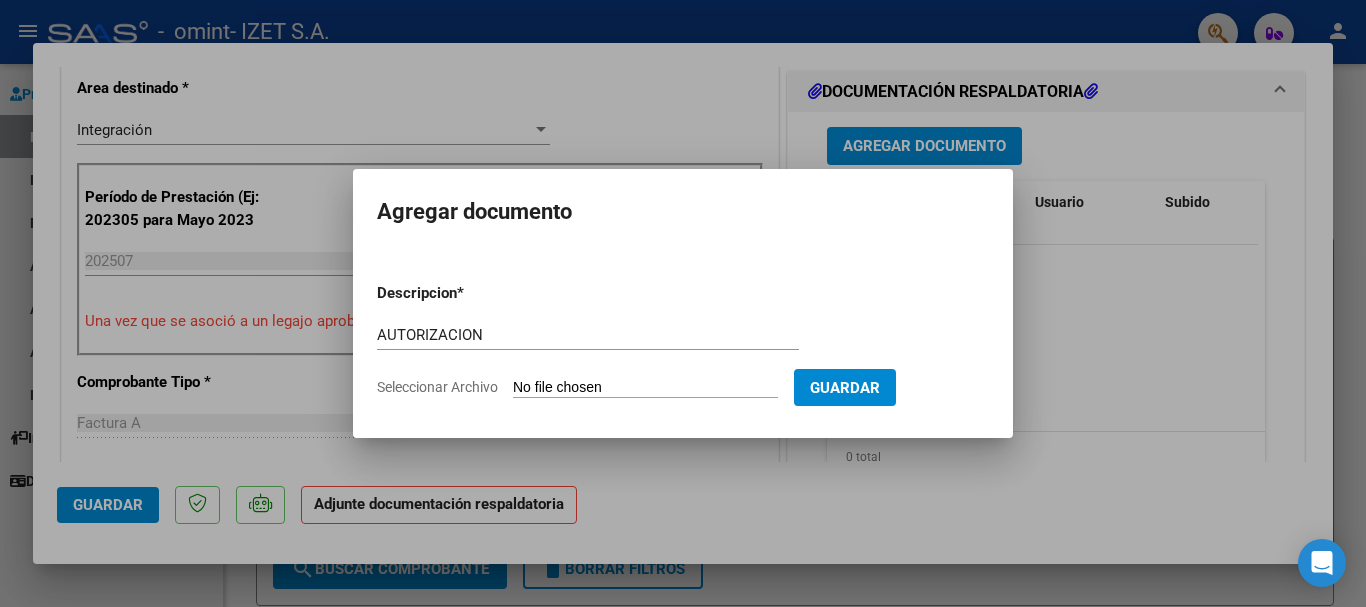 type on "C:\fakepath\AYALA JULIO.pdf" 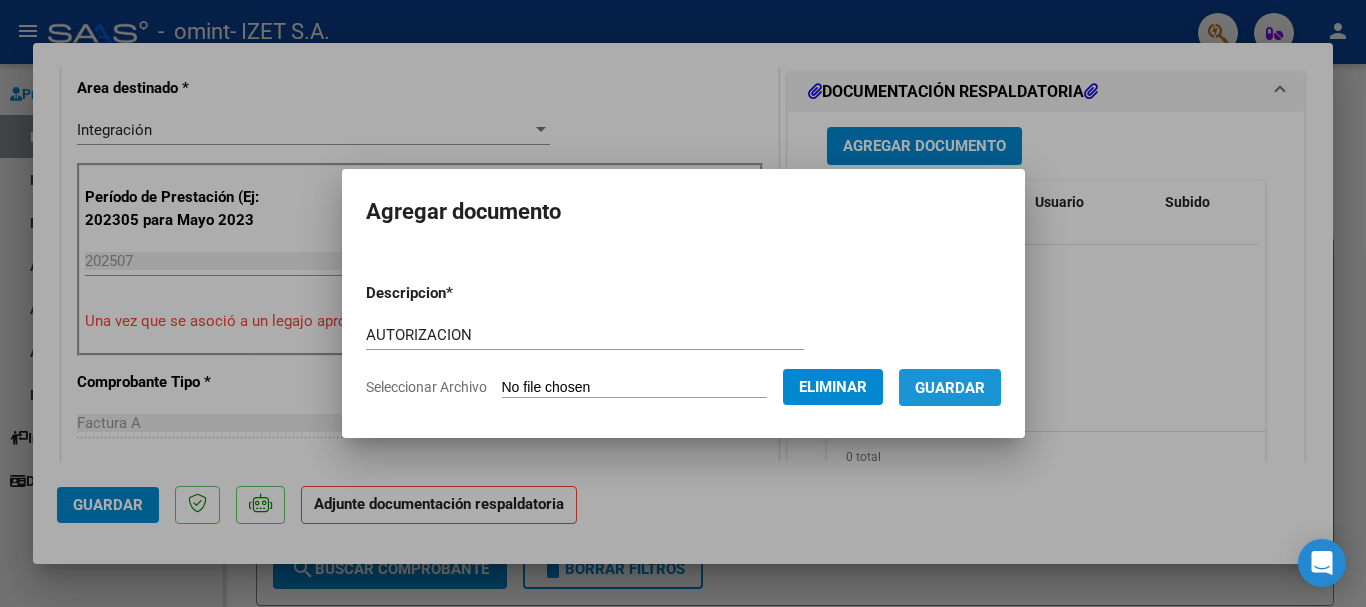 click on "Guardar" at bounding box center [950, 387] 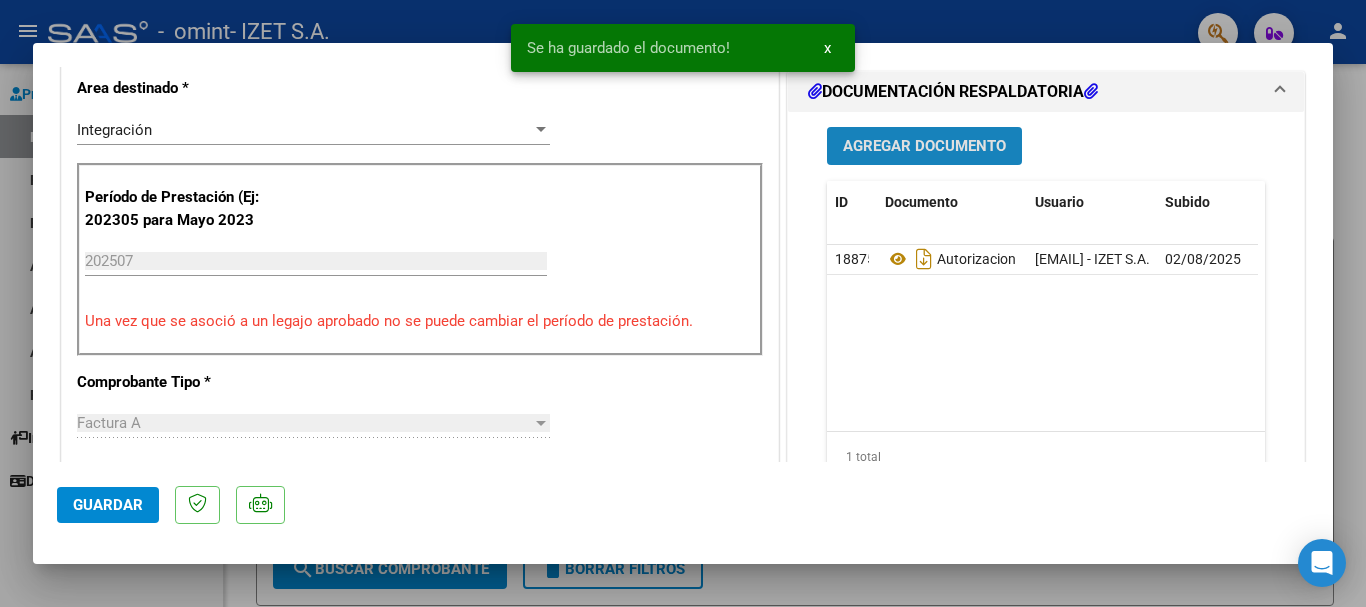 click on "Agregar Documento" at bounding box center (924, 147) 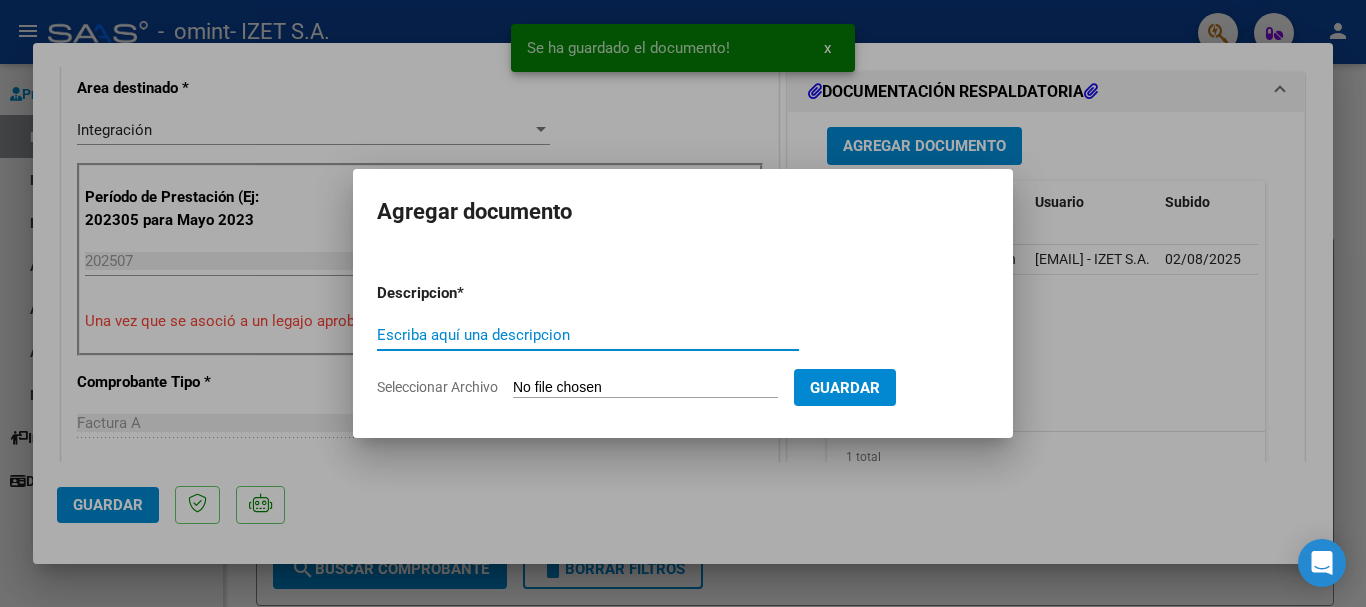click on "Escriba aquí una descripcion" at bounding box center [588, 335] 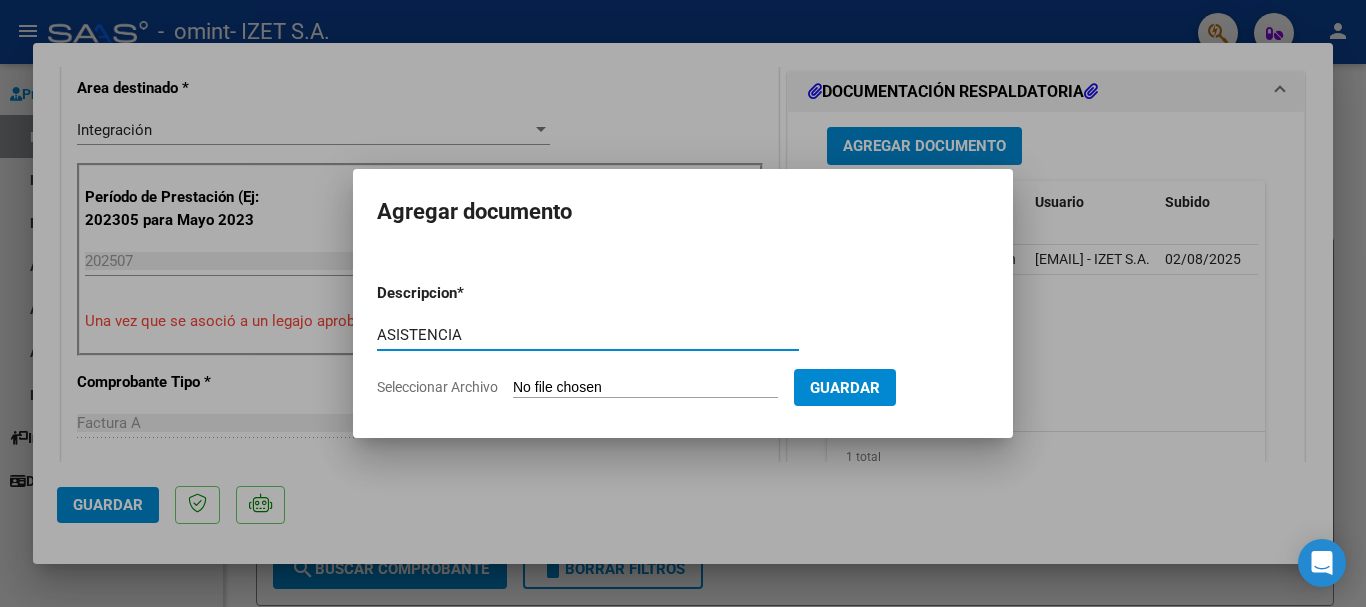 type on "ASISTENCIA" 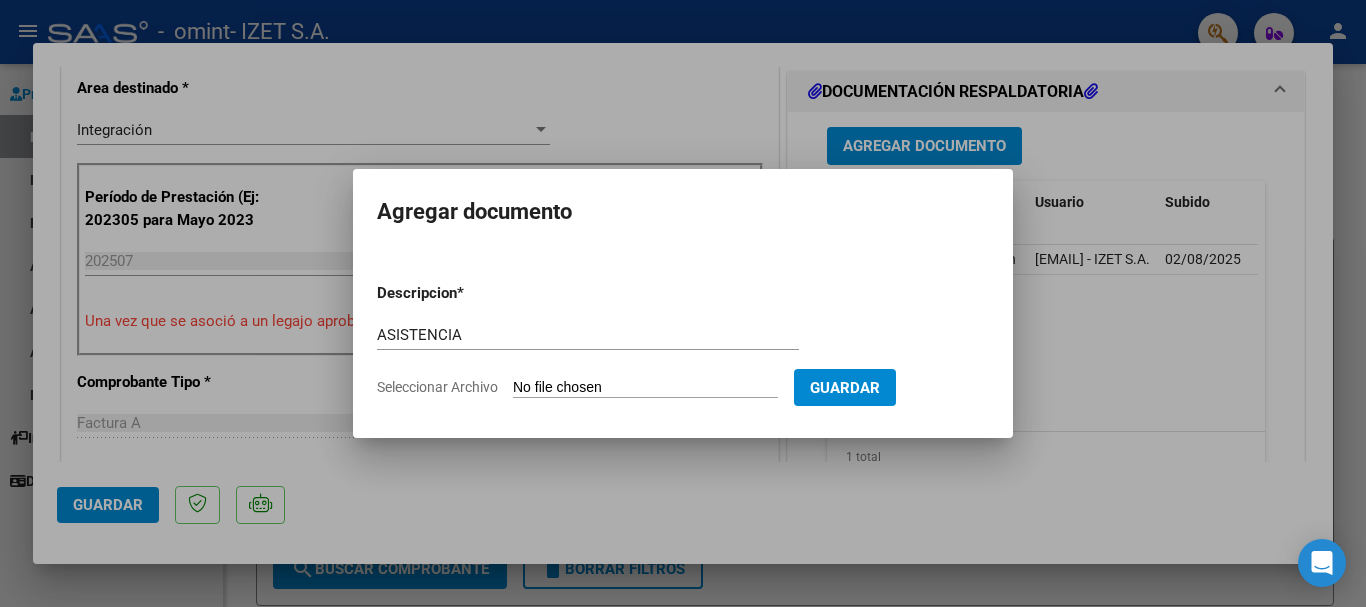 type on "C:\fakepath\PLANILLA_58203244_AYALA_202507162112420.pdf" 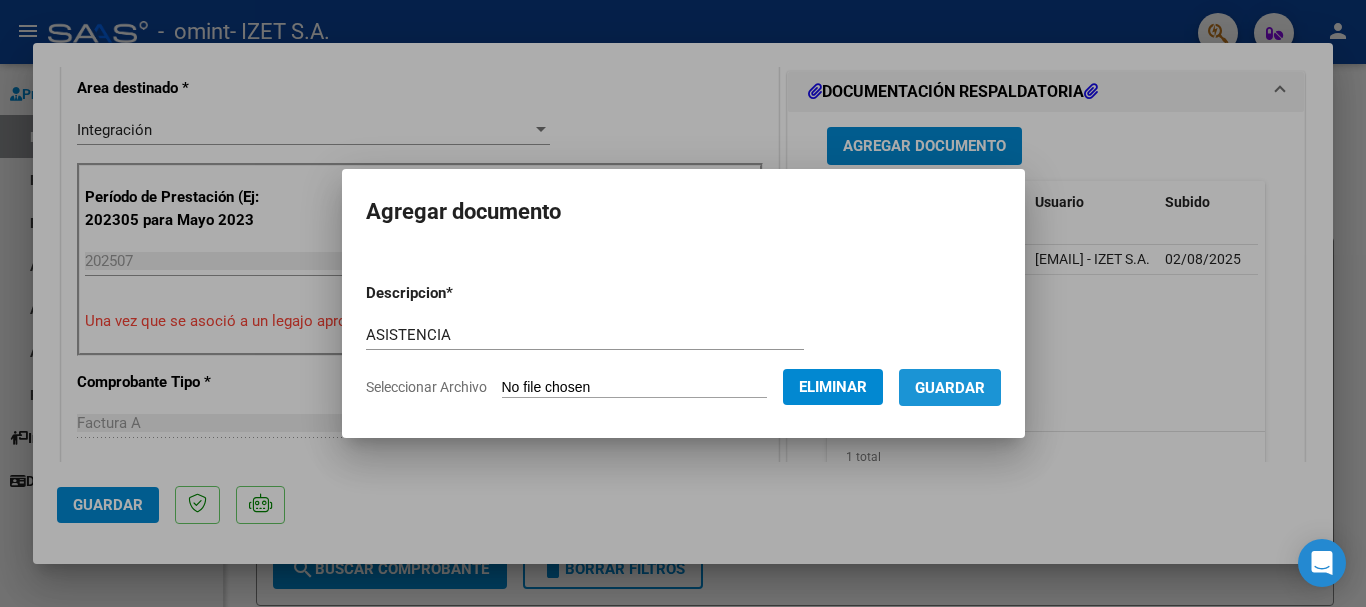 click on "Guardar" at bounding box center [950, 388] 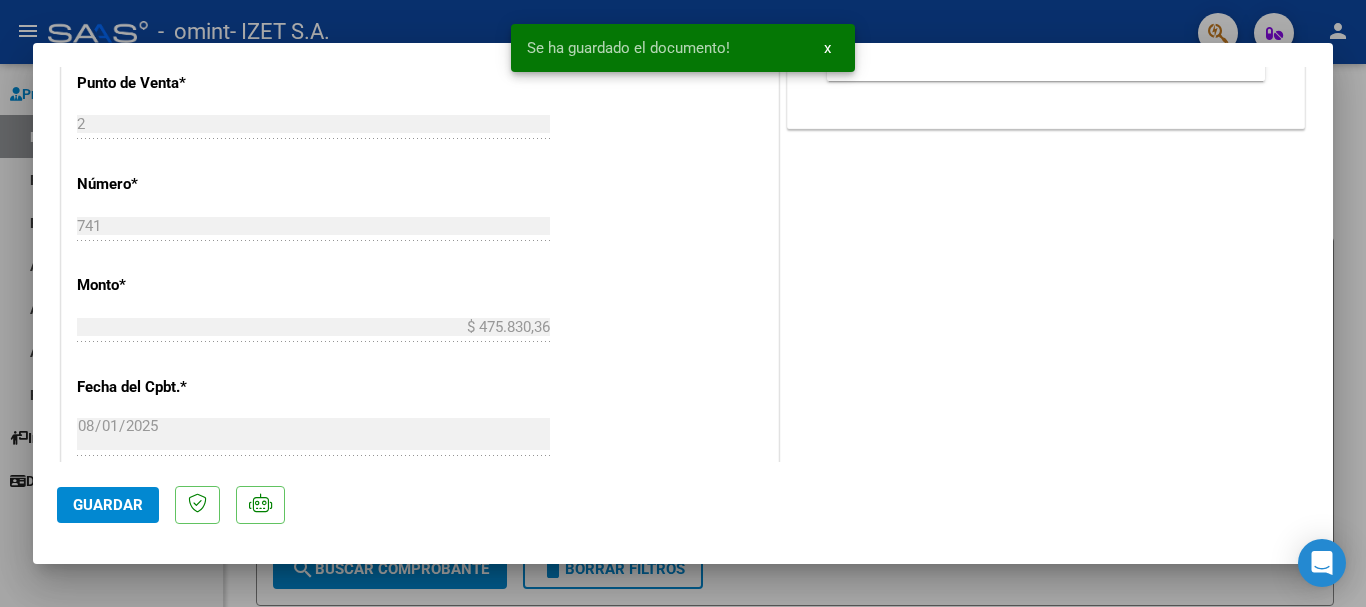 scroll, scrollTop: 1300, scrollLeft: 0, axis: vertical 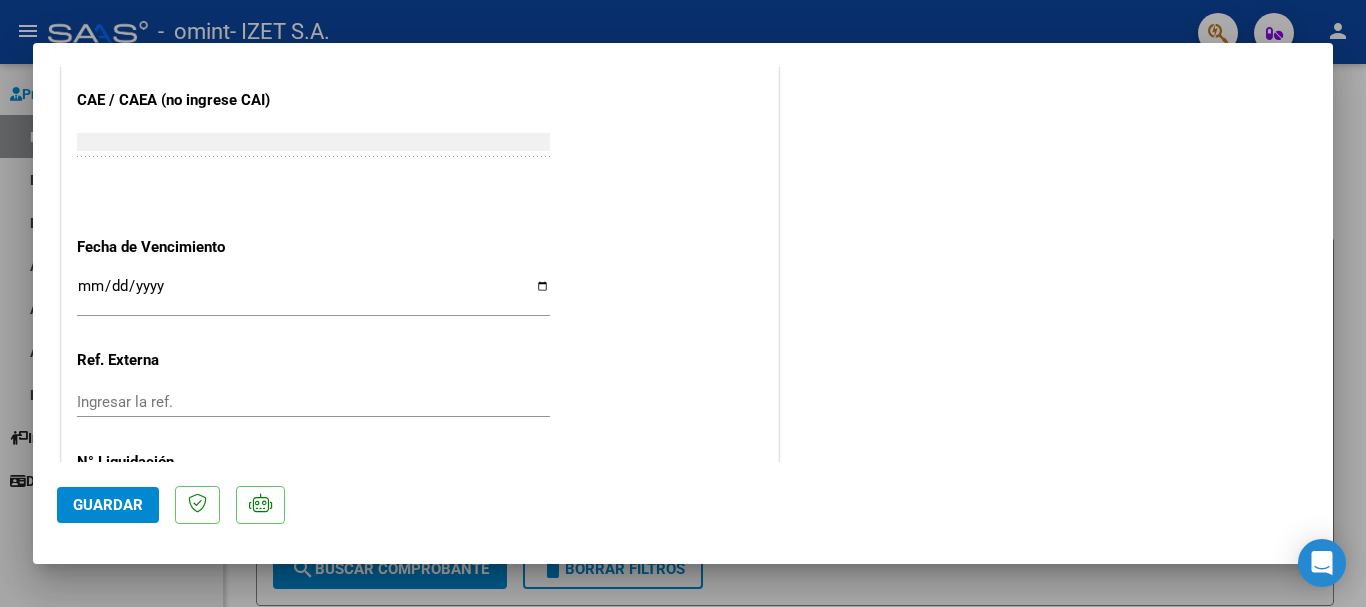 click on "Guardar" 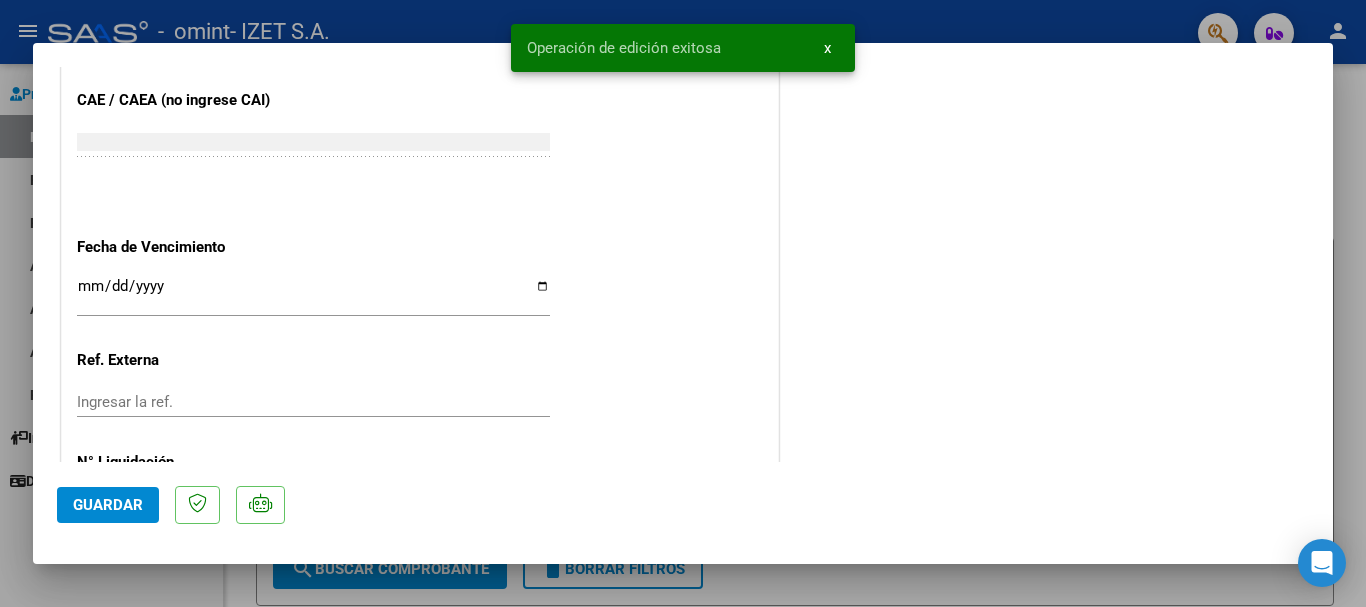 click at bounding box center (683, 303) 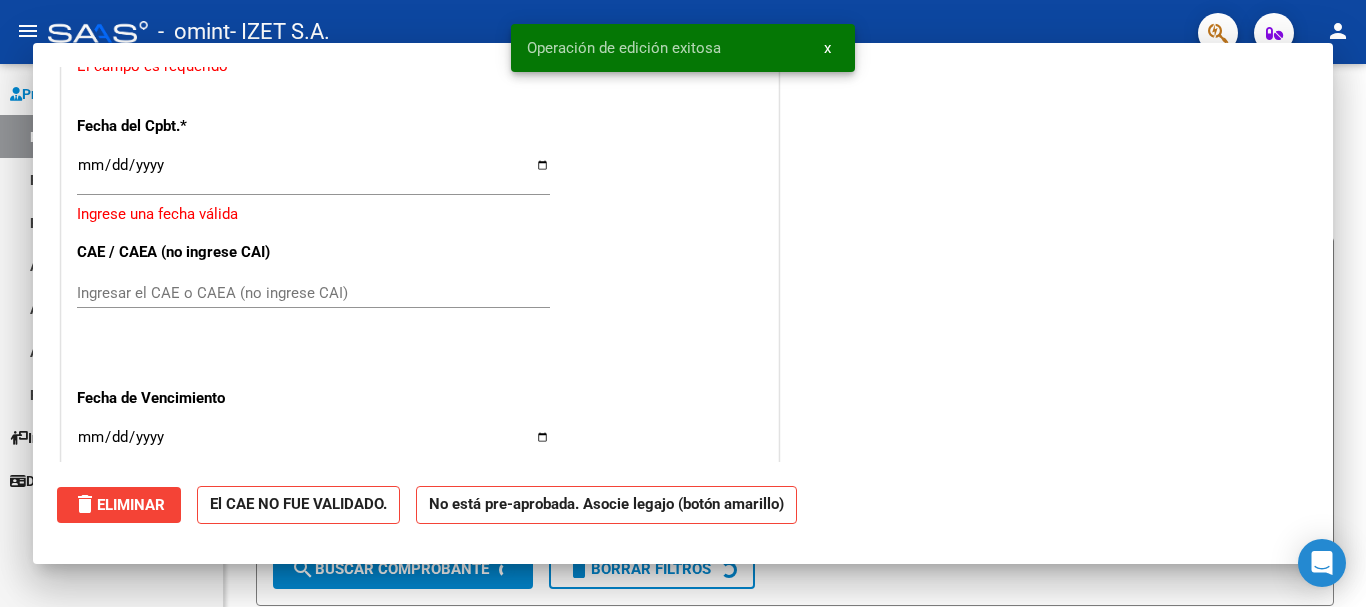 scroll, scrollTop: 0, scrollLeft: 0, axis: both 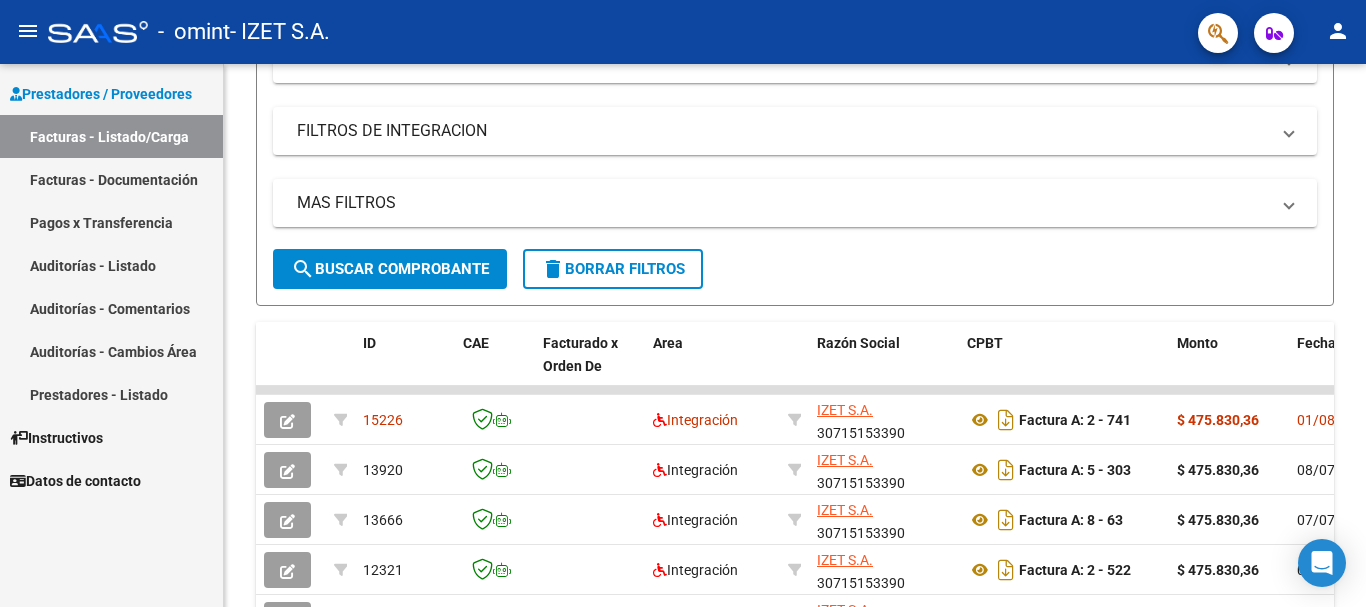 click on "Facturas - Listado/Carga" at bounding box center [111, 136] 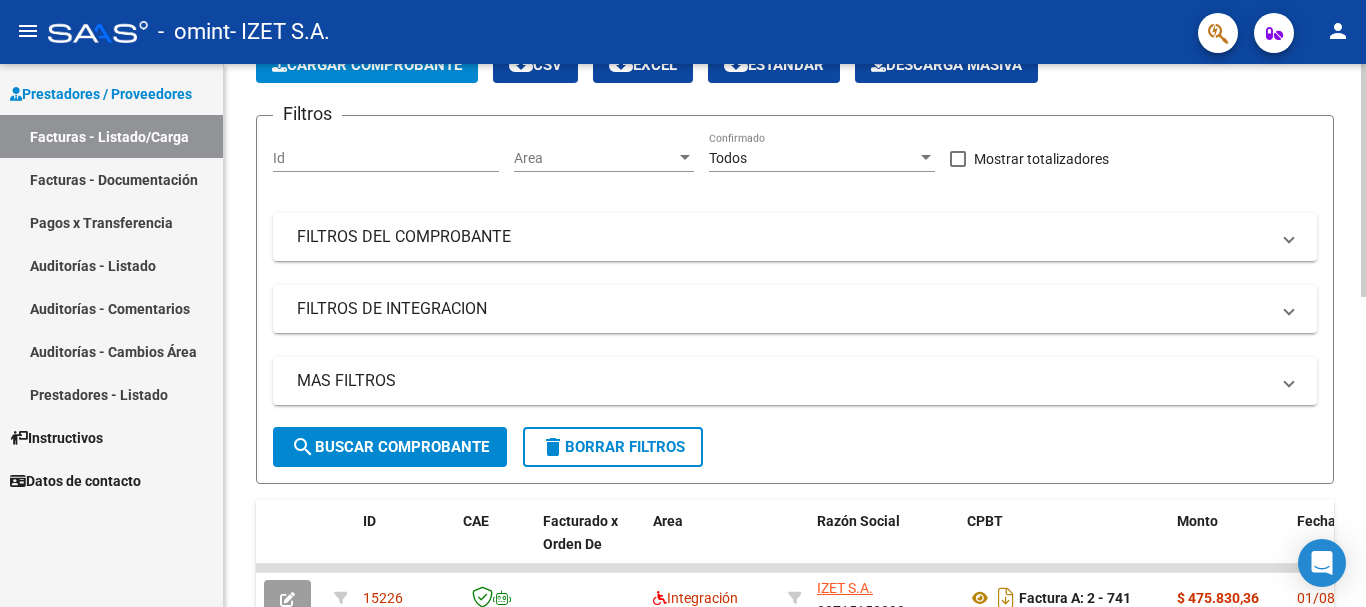 scroll, scrollTop: 0, scrollLeft: 0, axis: both 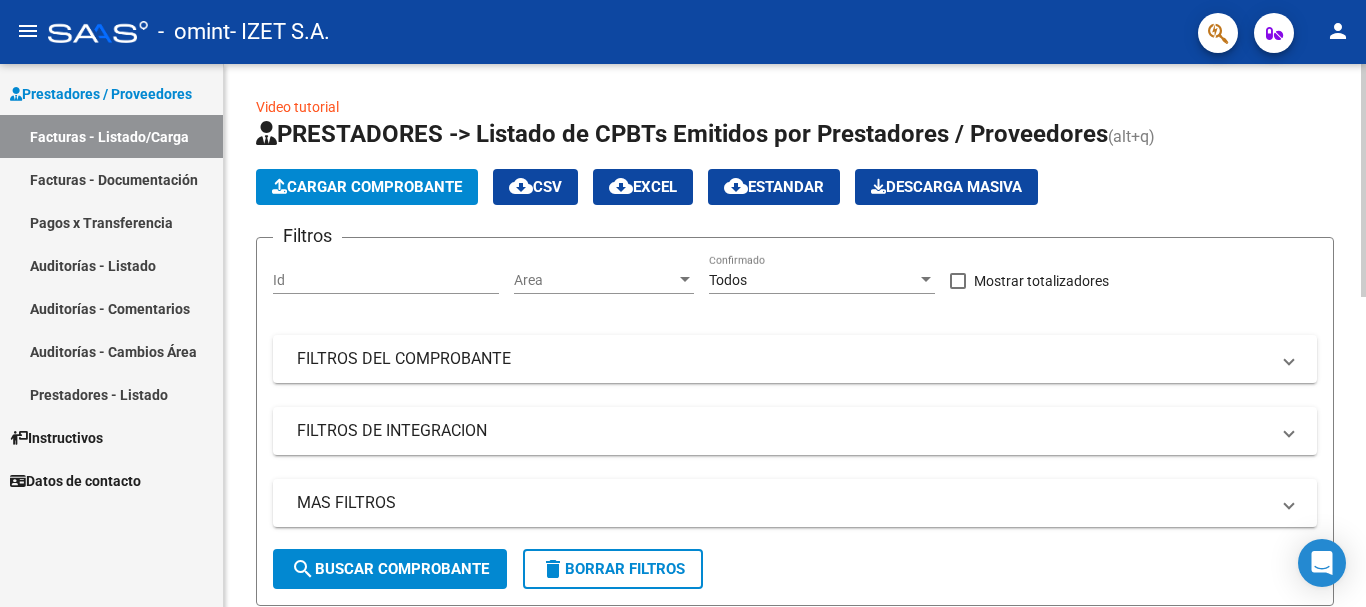 click on "Cargar Comprobante" 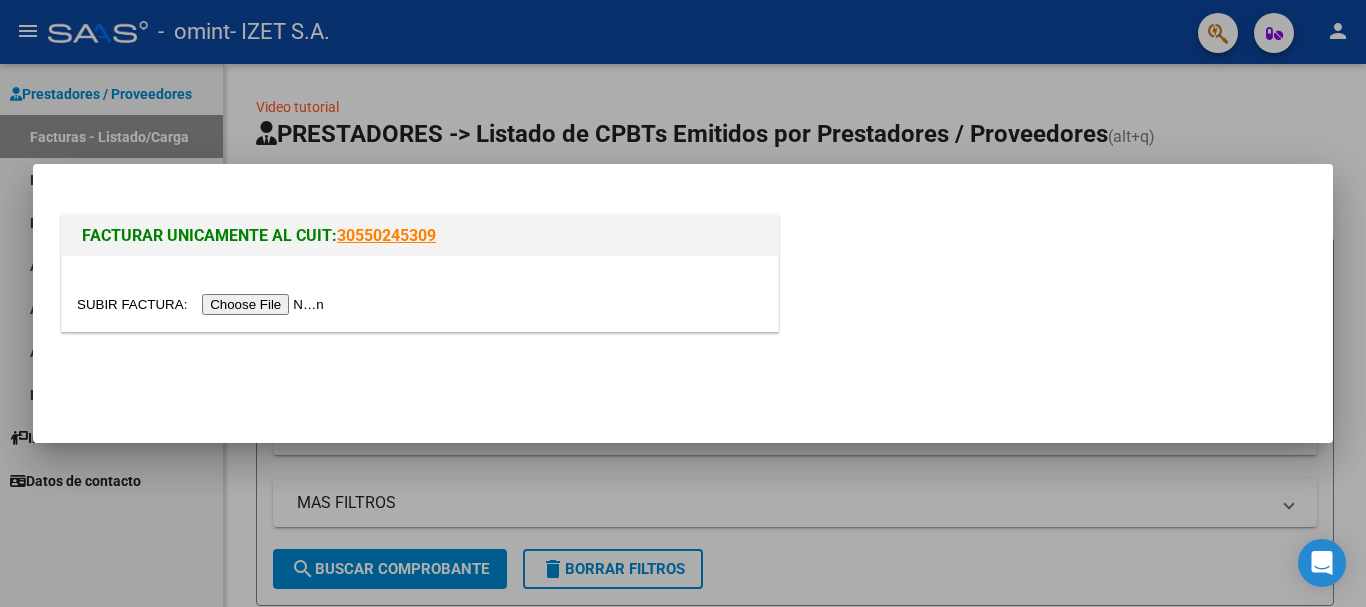 click at bounding box center (203, 304) 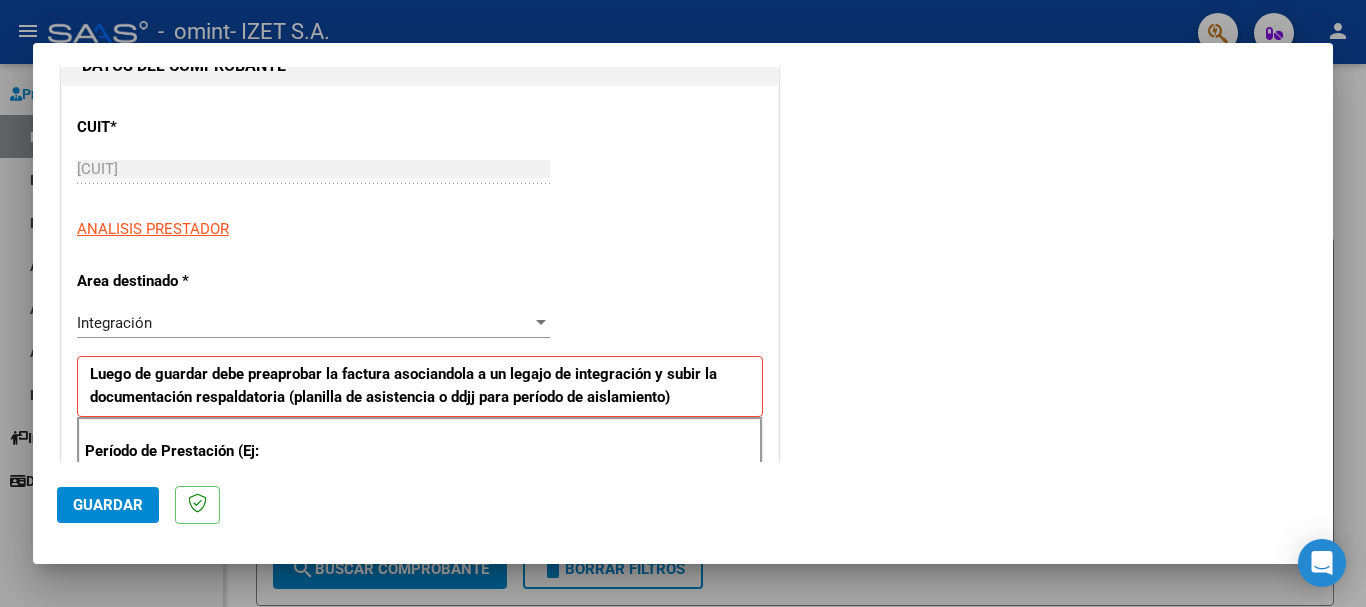 scroll, scrollTop: 300, scrollLeft: 0, axis: vertical 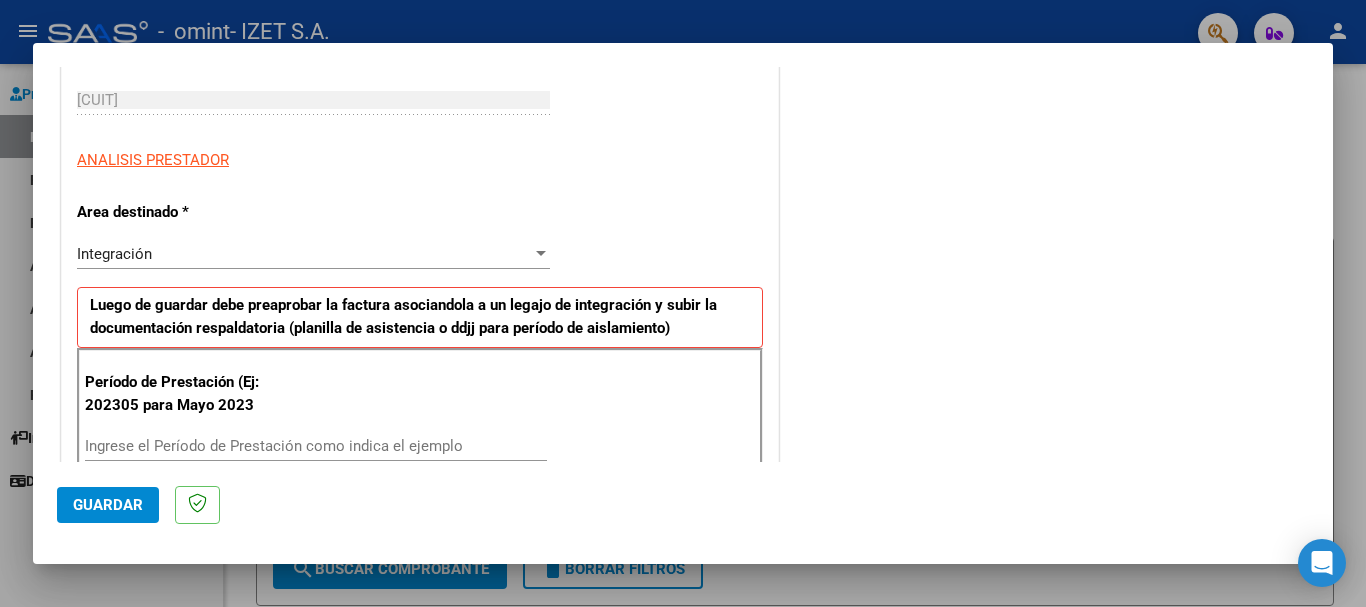 click on "Ingrese el Período de Prestación como indica el ejemplo" at bounding box center (316, 446) 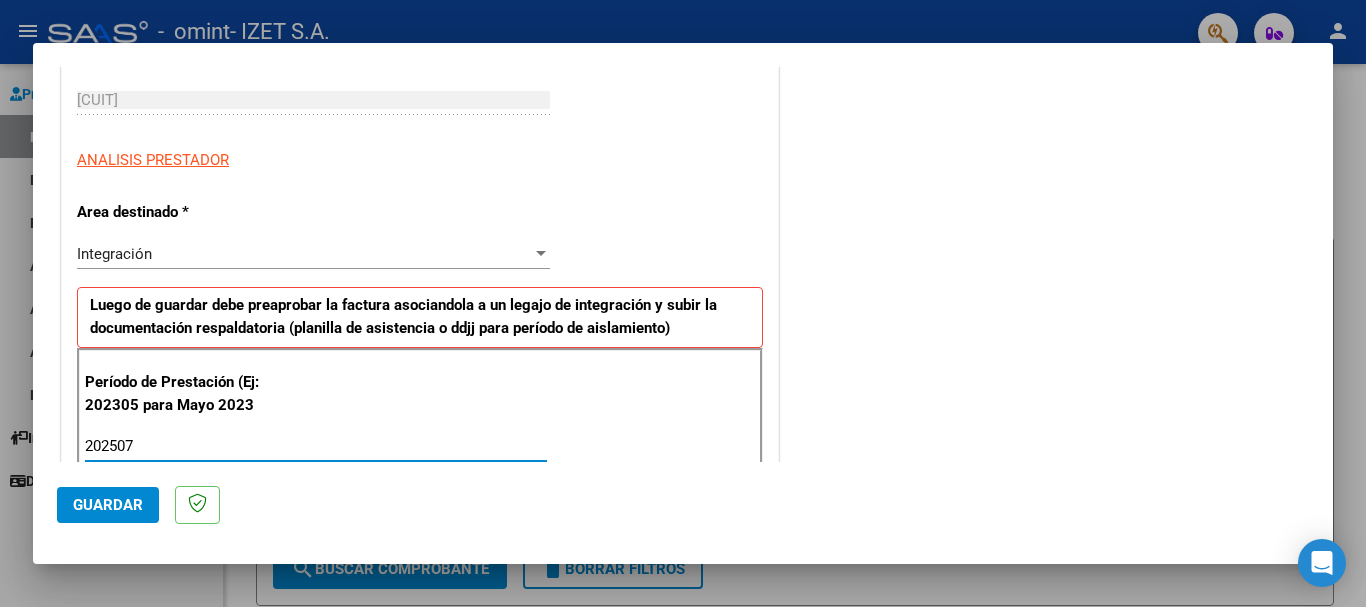 scroll, scrollTop: 600, scrollLeft: 0, axis: vertical 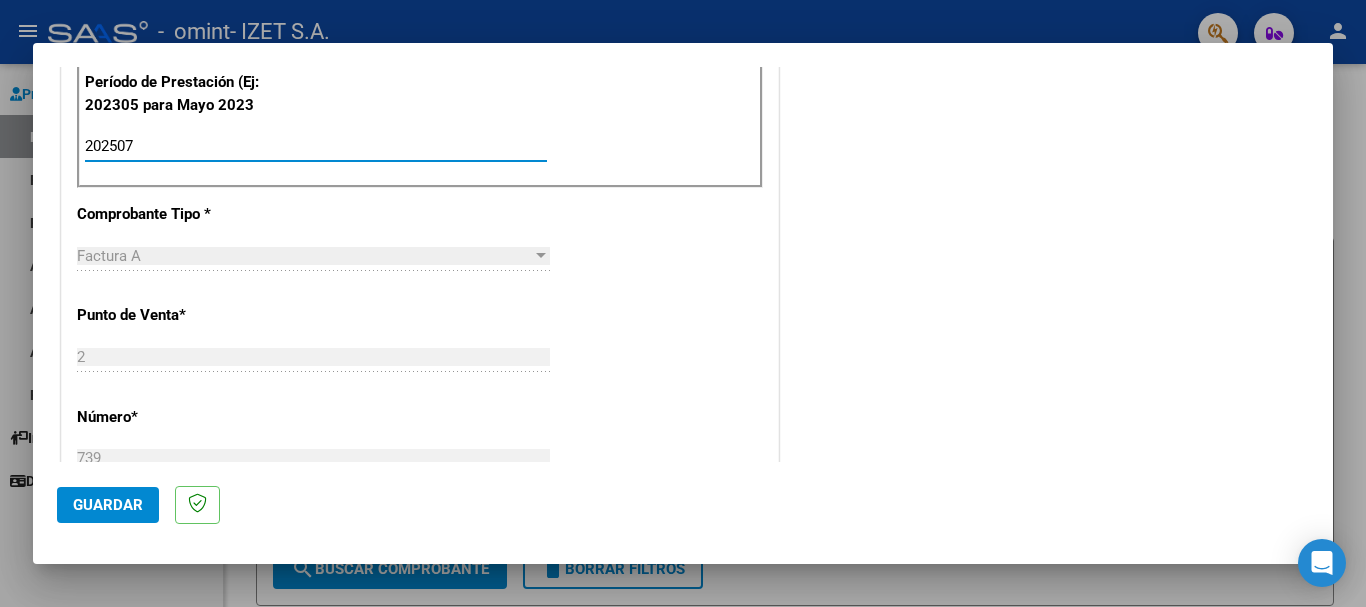 type on "202507" 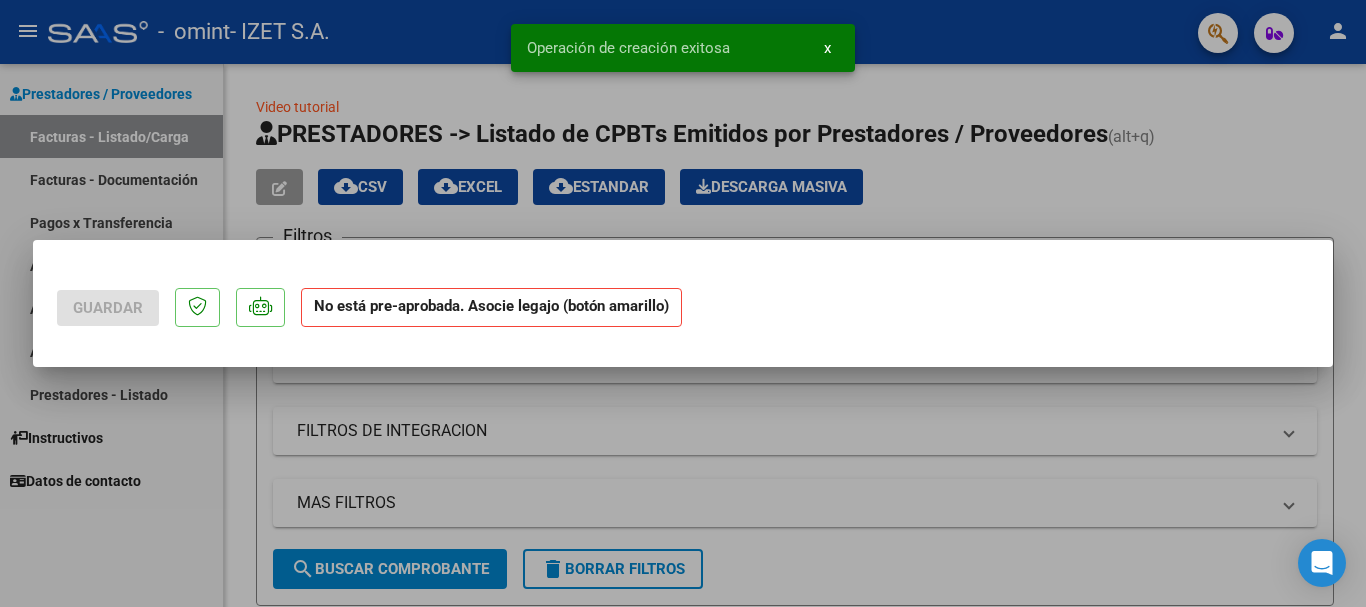 scroll, scrollTop: 0, scrollLeft: 0, axis: both 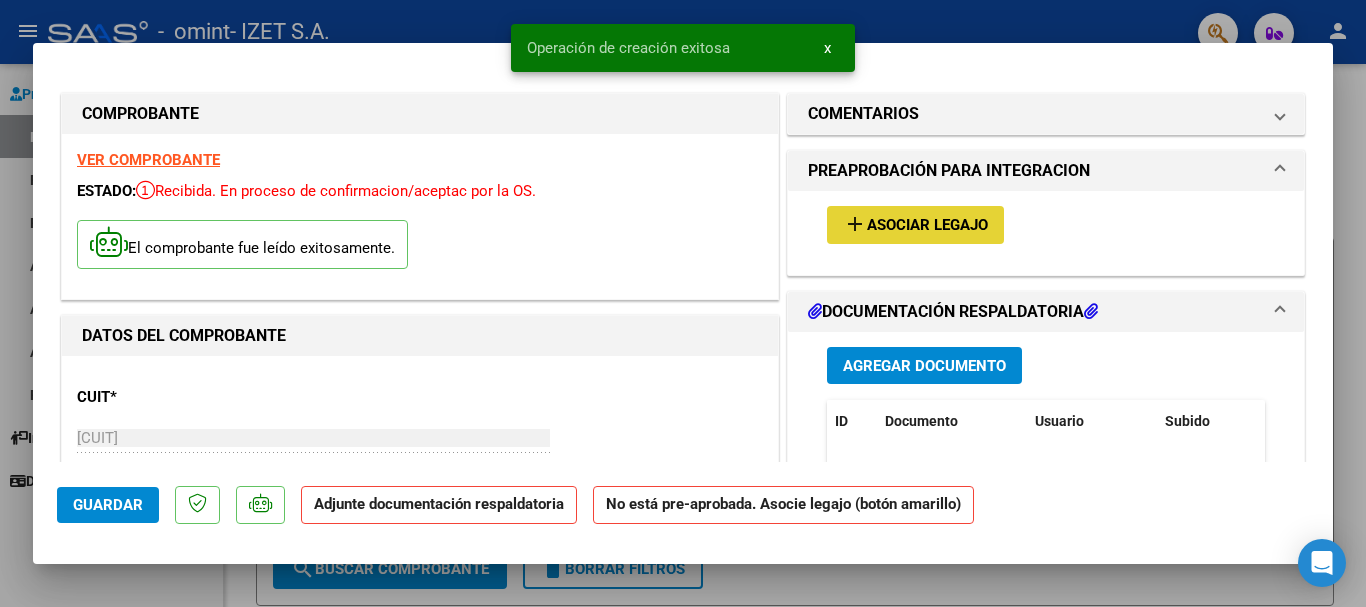 click on "Asociar Legajo" at bounding box center (927, 226) 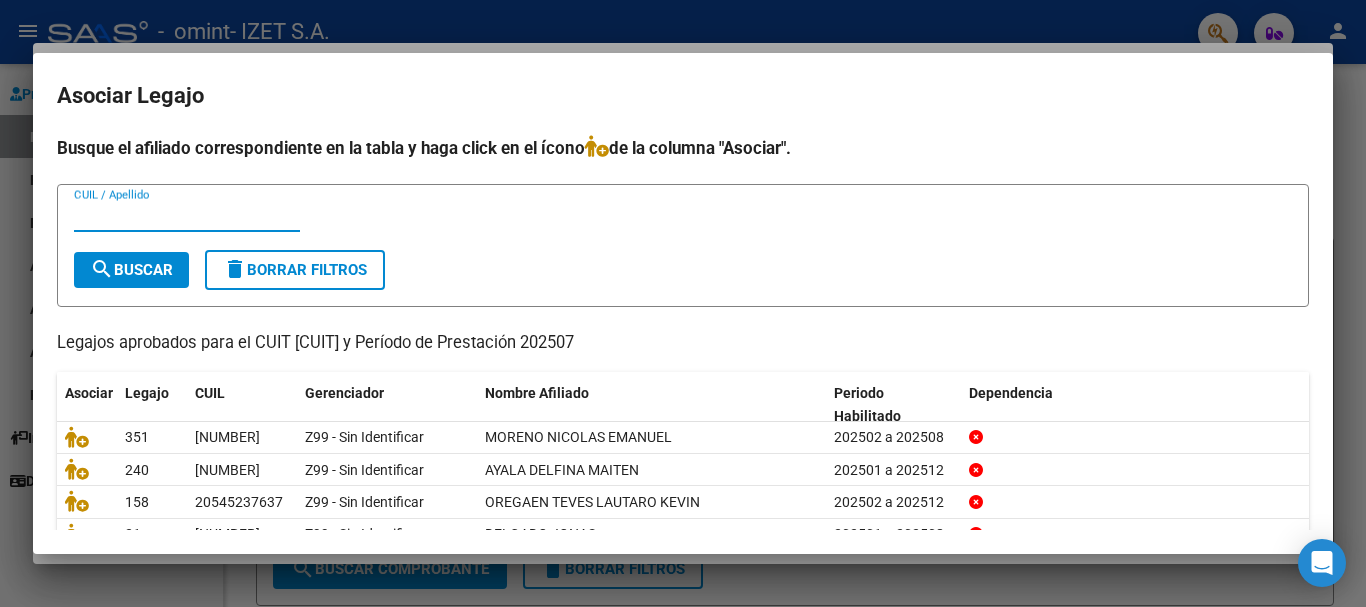 click on "CUIL / Apellido" at bounding box center (187, 216) 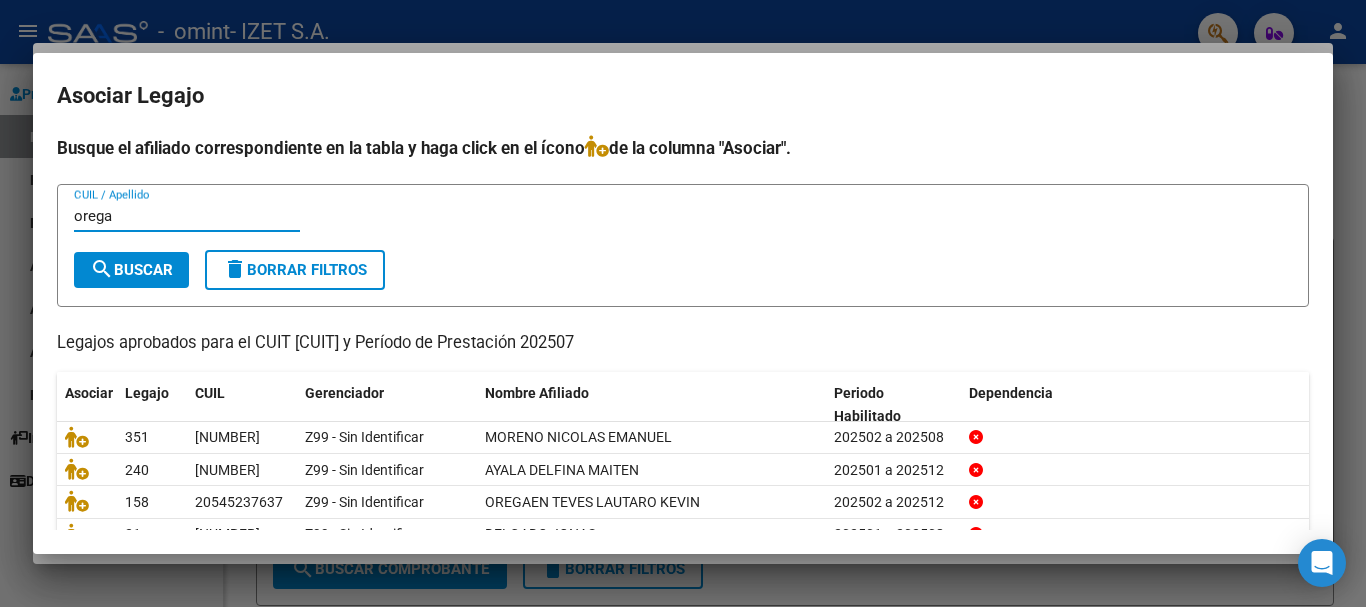 type on "orega" 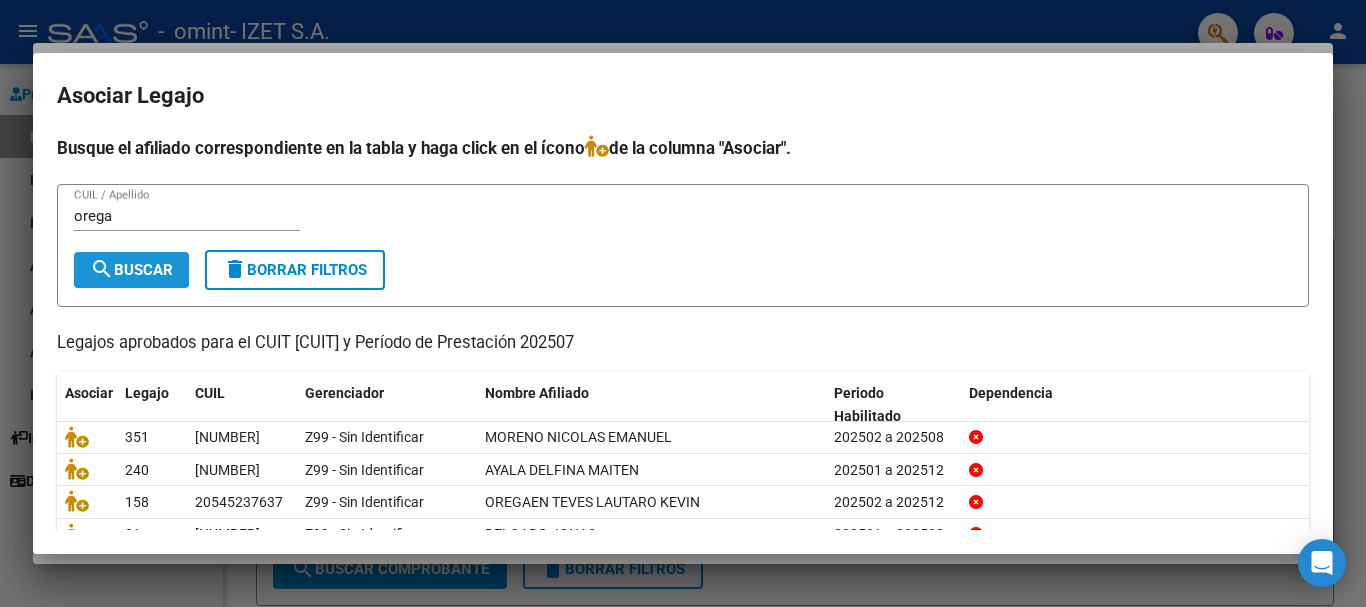 click on "search  Buscar" at bounding box center [131, 270] 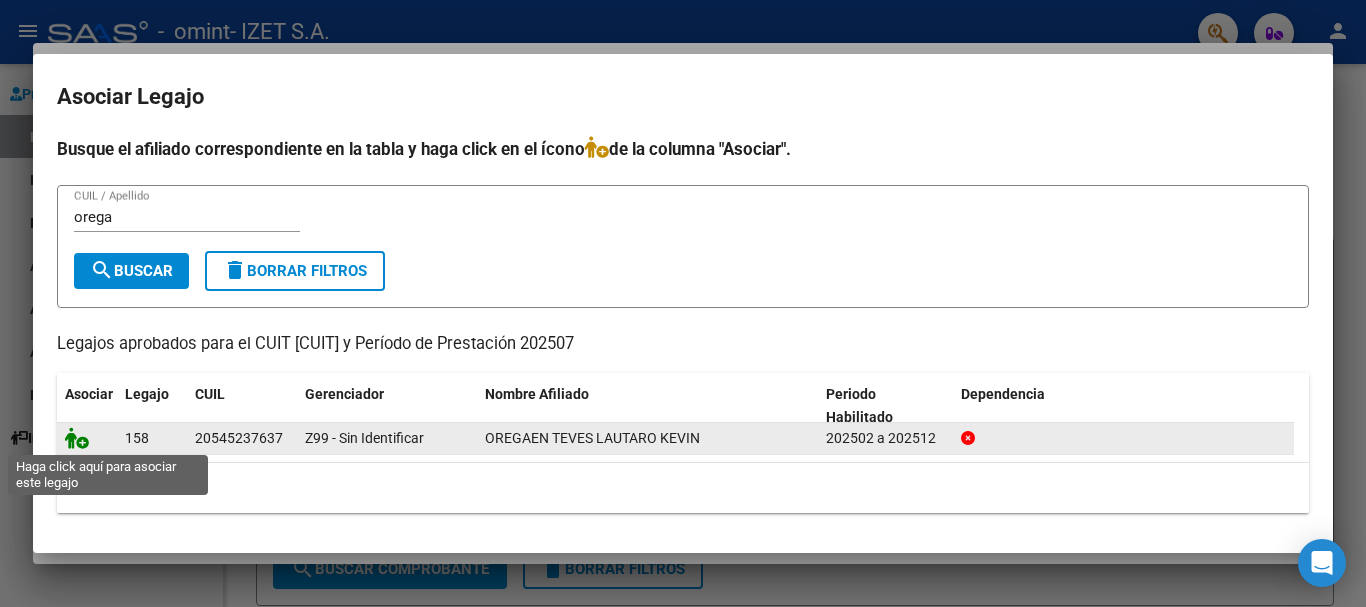 click 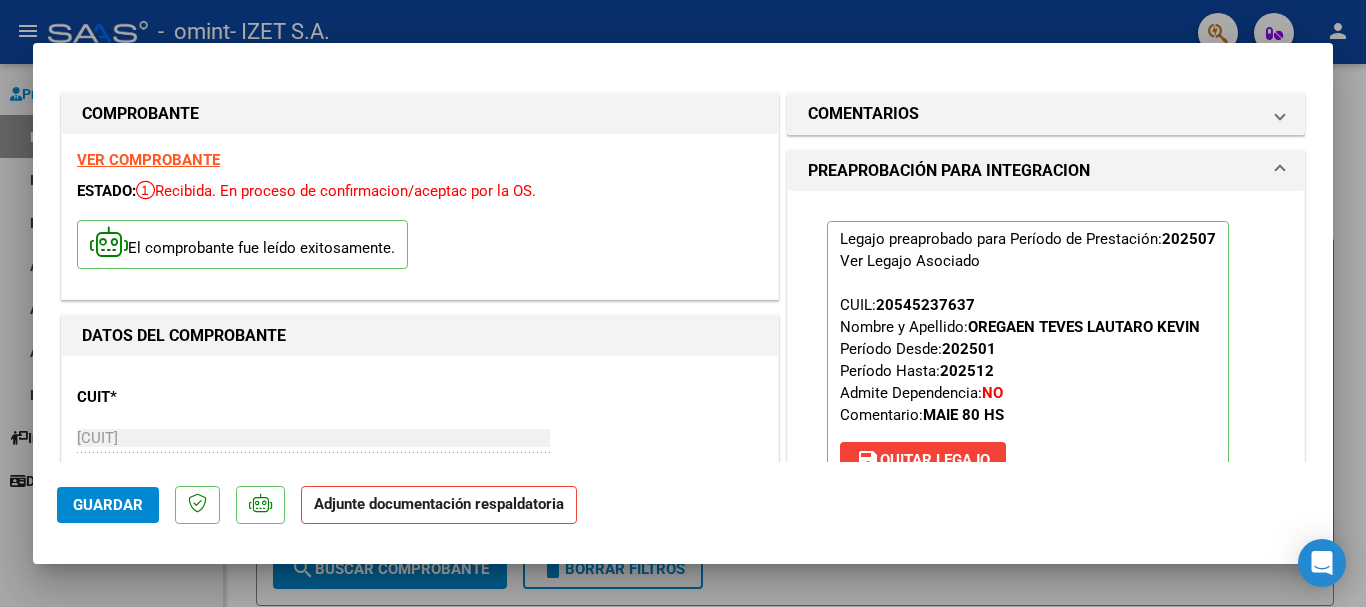 scroll, scrollTop: 500, scrollLeft: 0, axis: vertical 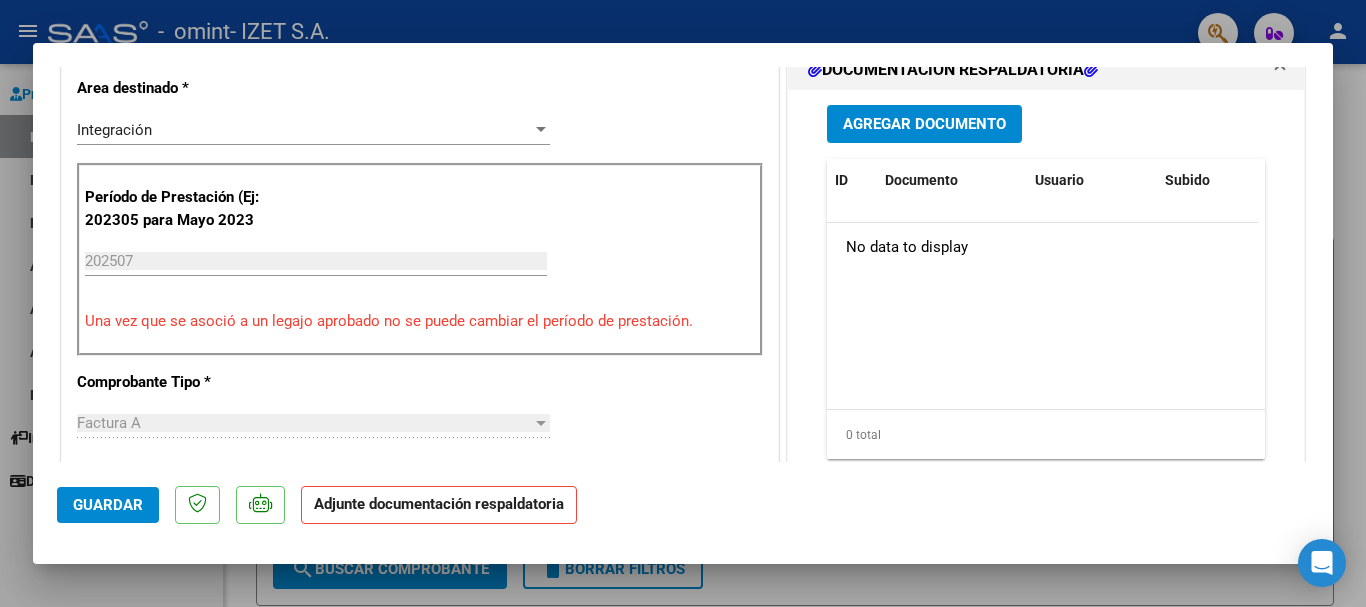 click on "Agregar Documento" at bounding box center [924, 123] 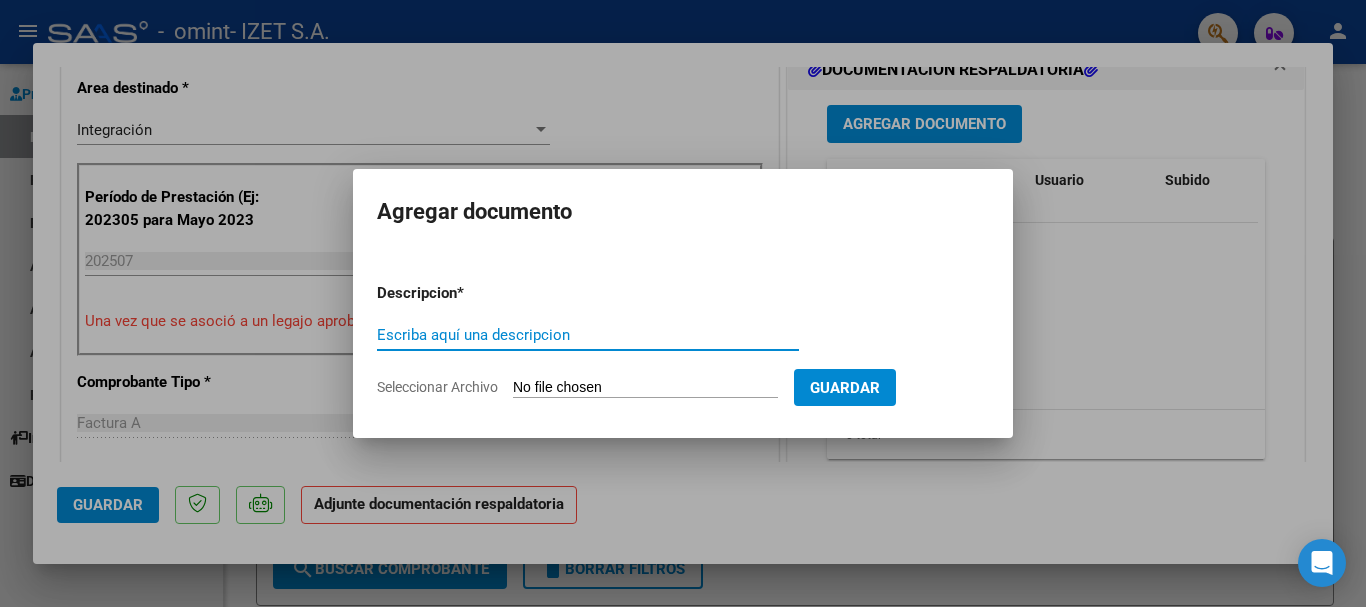 click on "Escriba aquí una descripcion" at bounding box center [588, 335] 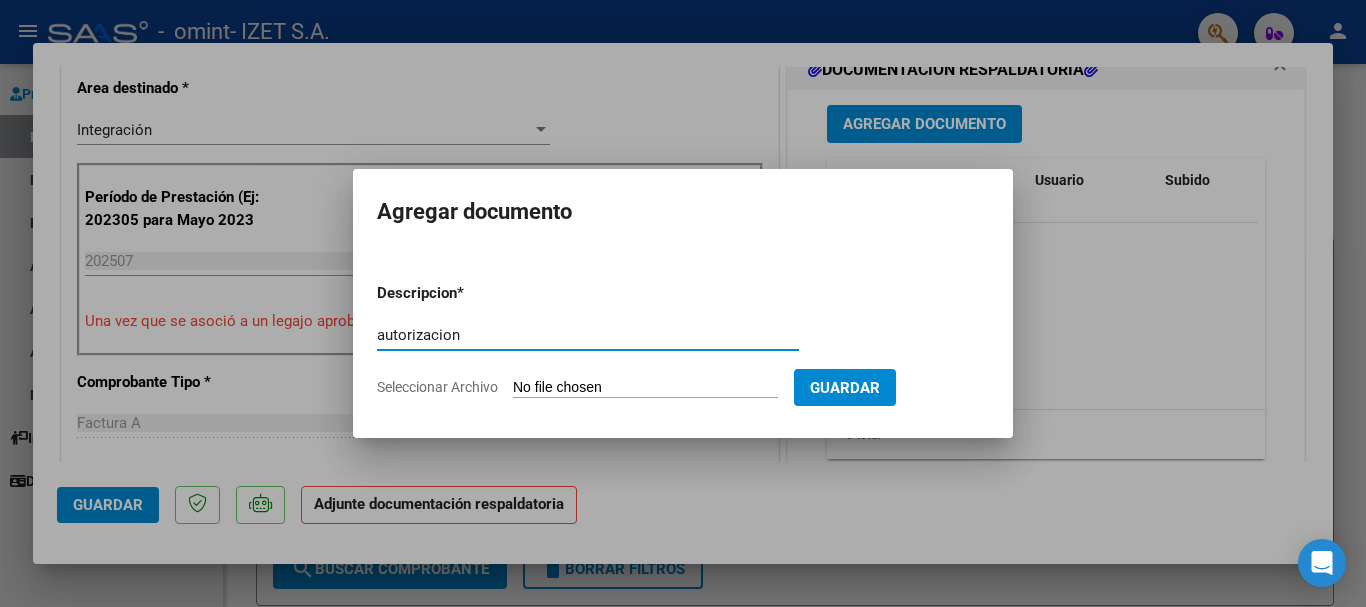 type on "autorizacion" 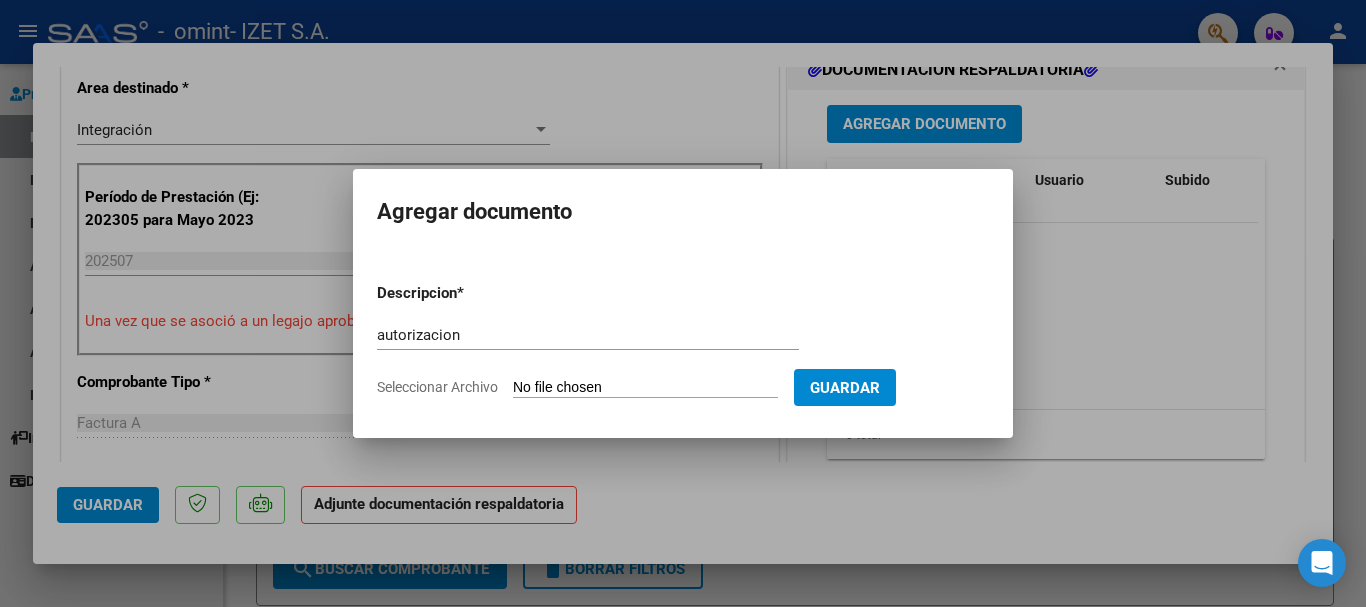 type on "C:\fakepath\OREGAEN JULIO.pdf" 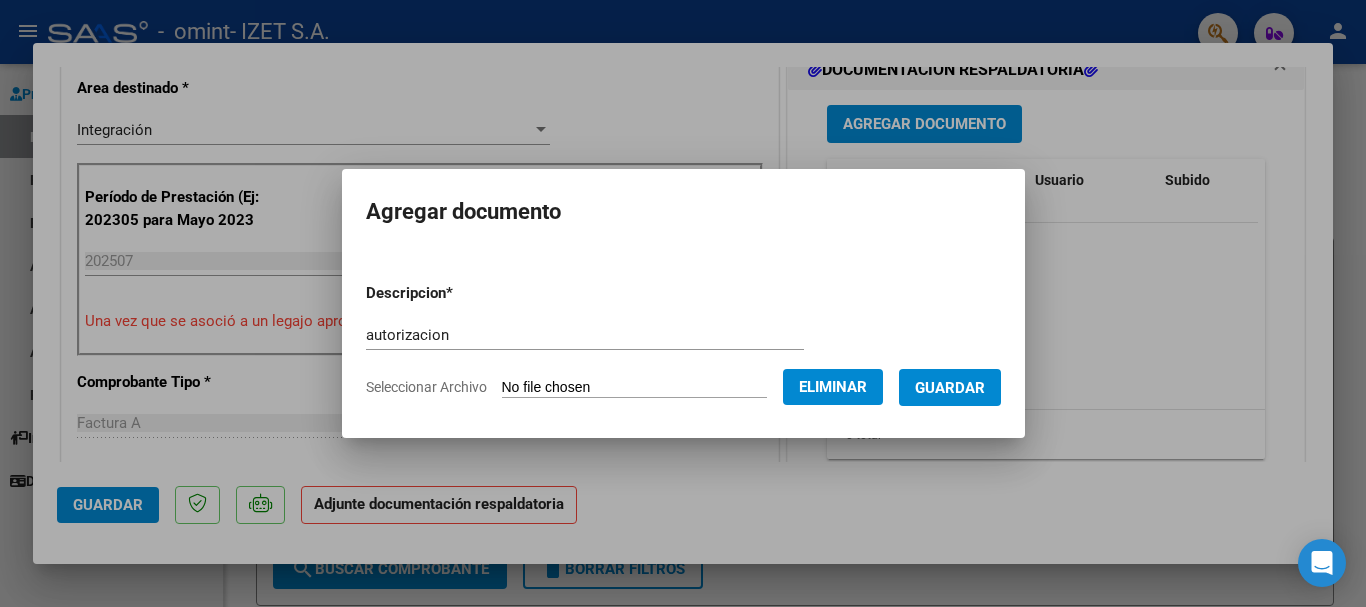 click on "Guardar" at bounding box center (950, 387) 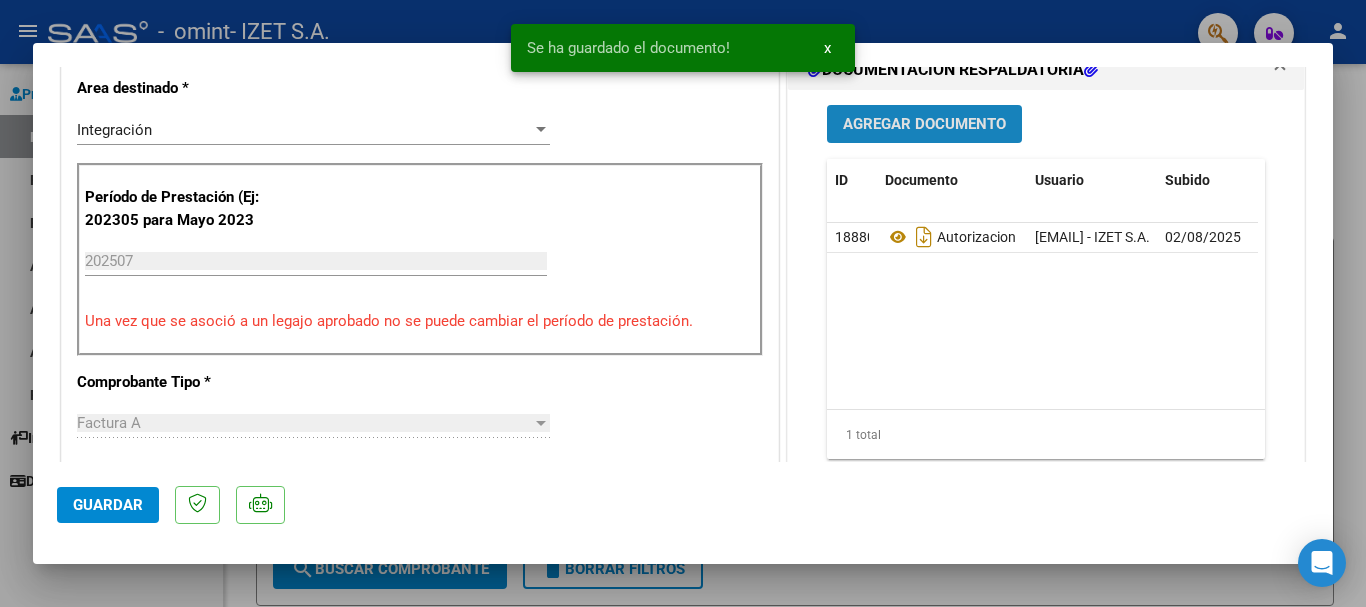 click on "Agregar Documento" at bounding box center (924, 125) 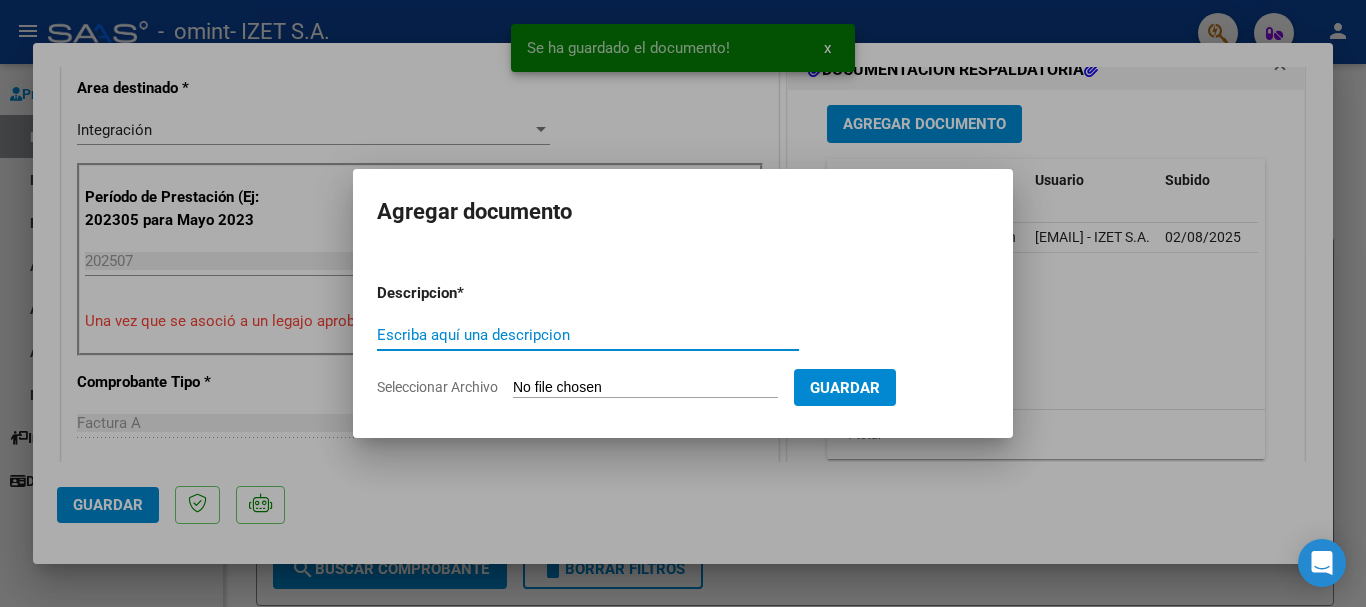 click on "Escriba aquí una descripcion" at bounding box center [588, 335] 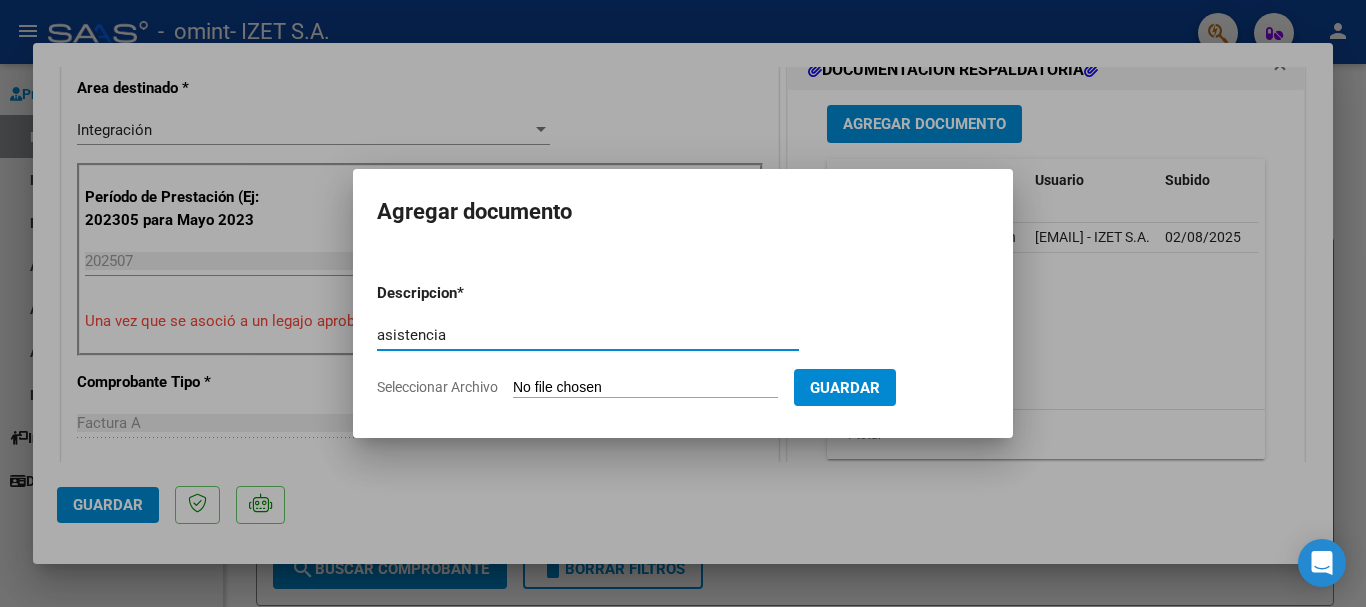 type on "asistencia" 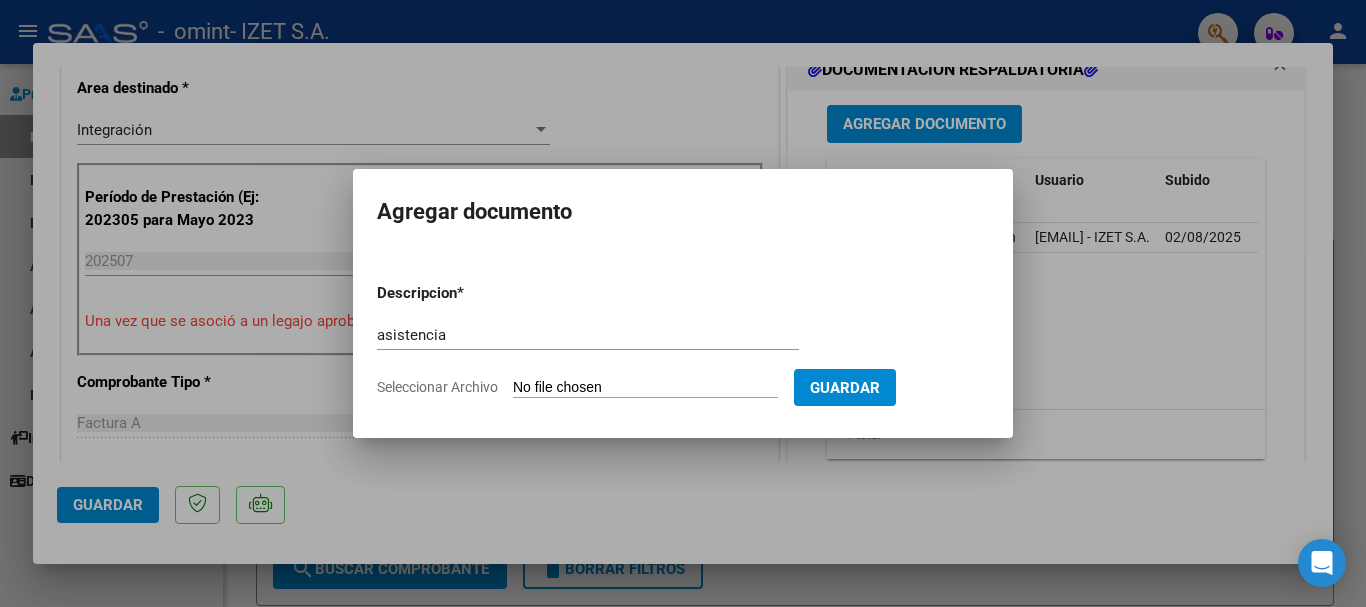 type on "C:\fakepath\PLANILLA_54523763_OREGAEN_TEVES_202507162126120.pdf" 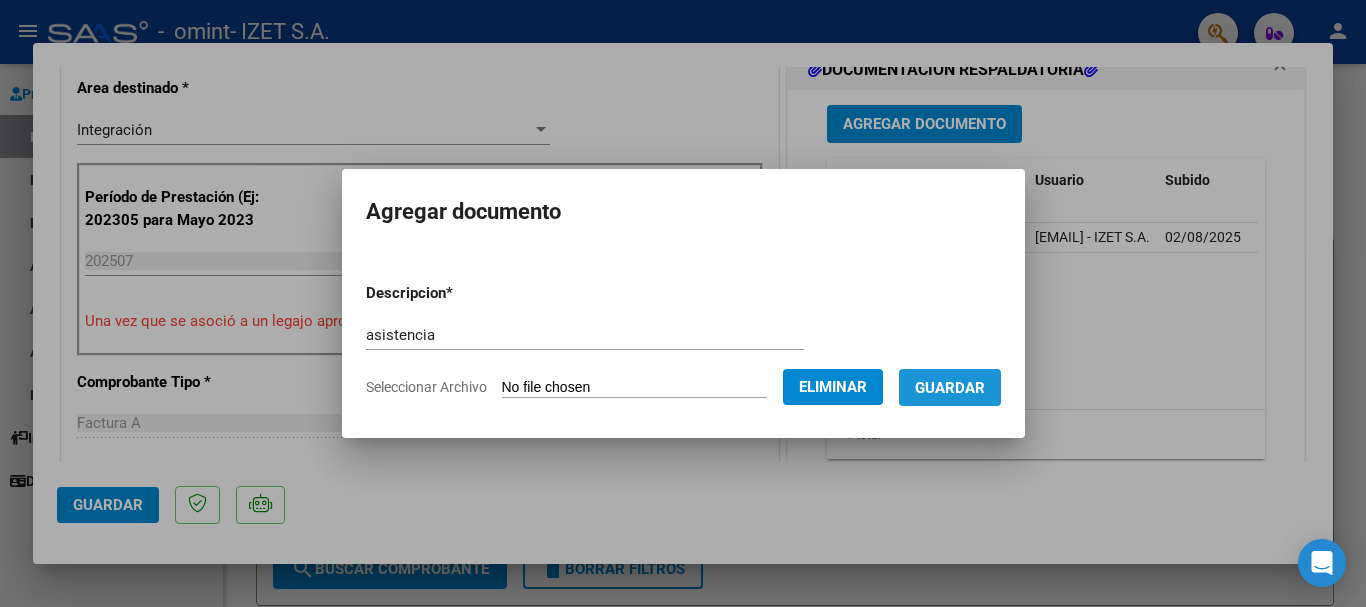 click on "Guardar" at bounding box center (950, 388) 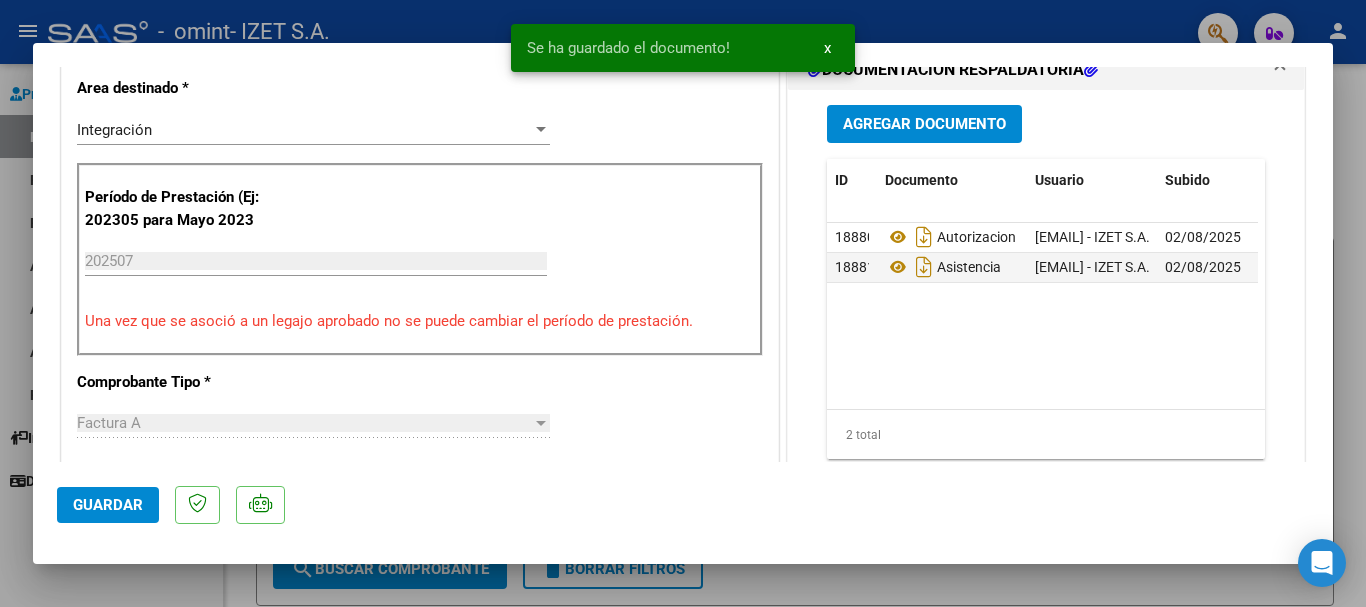 click at bounding box center (683, 303) 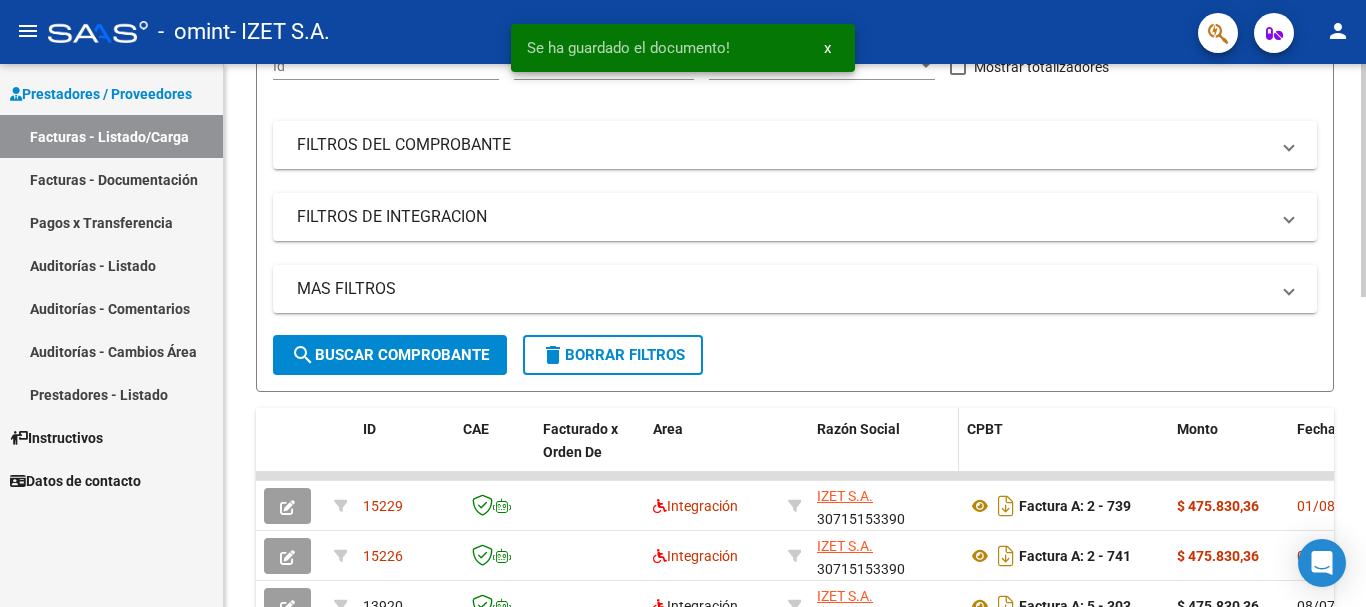 scroll, scrollTop: 400, scrollLeft: 0, axis: vertical 